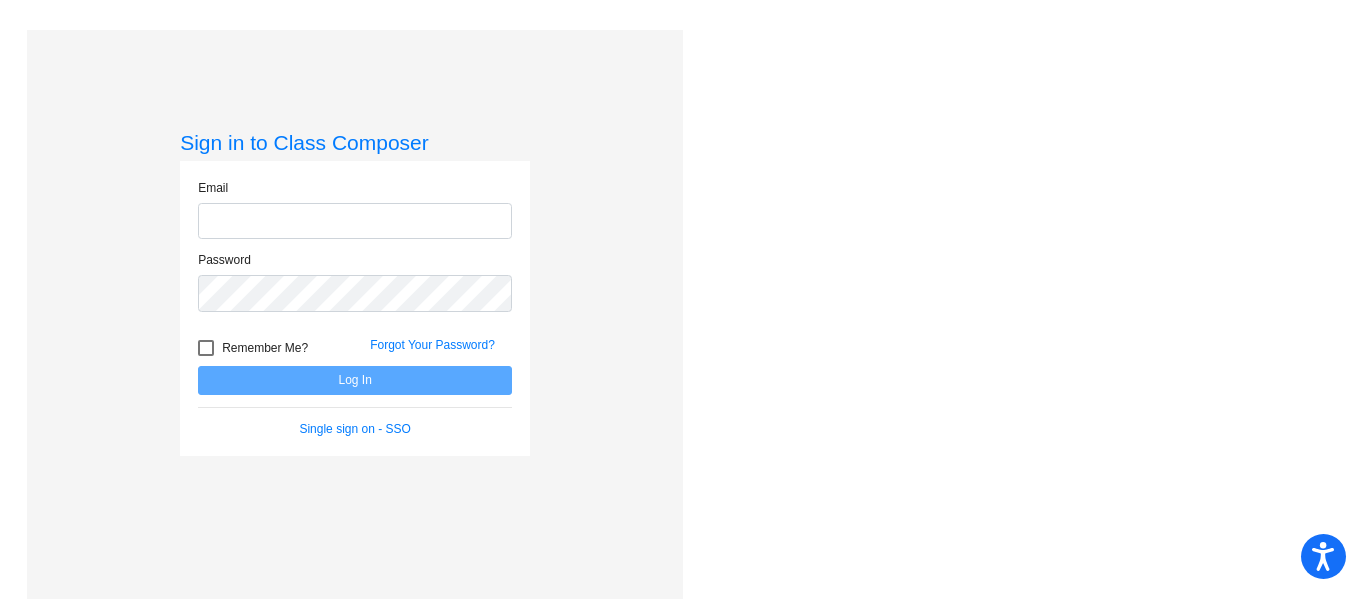 scroll, scrollTop: 0, scrollLeft: 0, axis: both 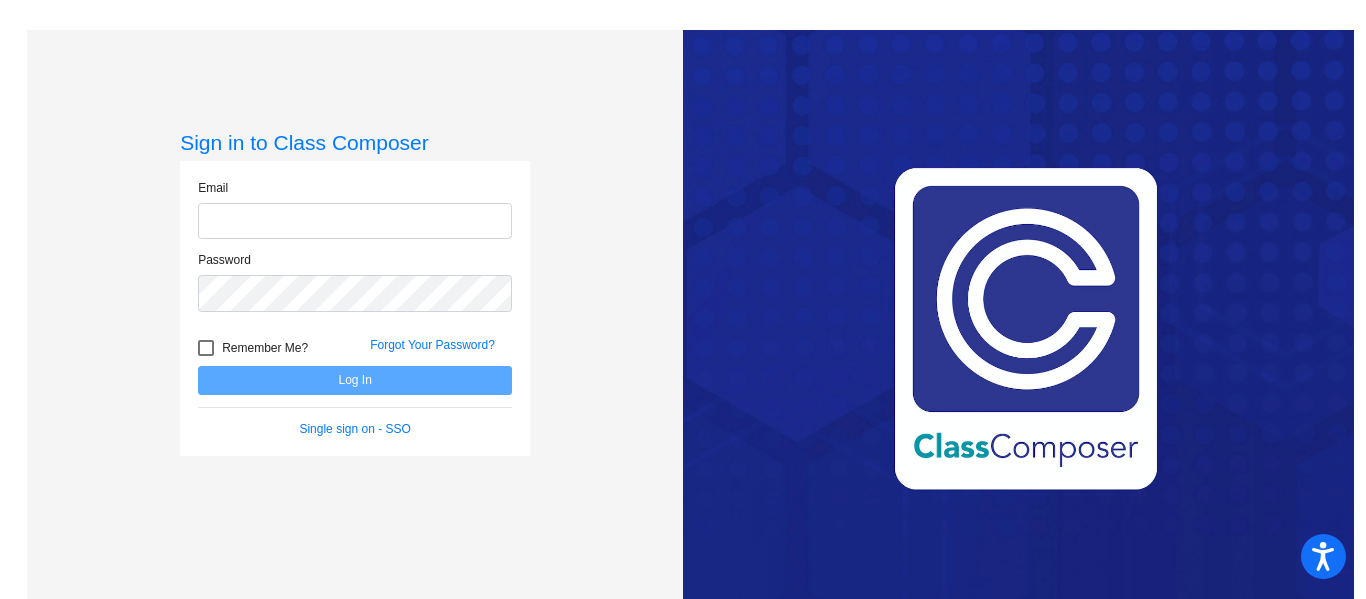click 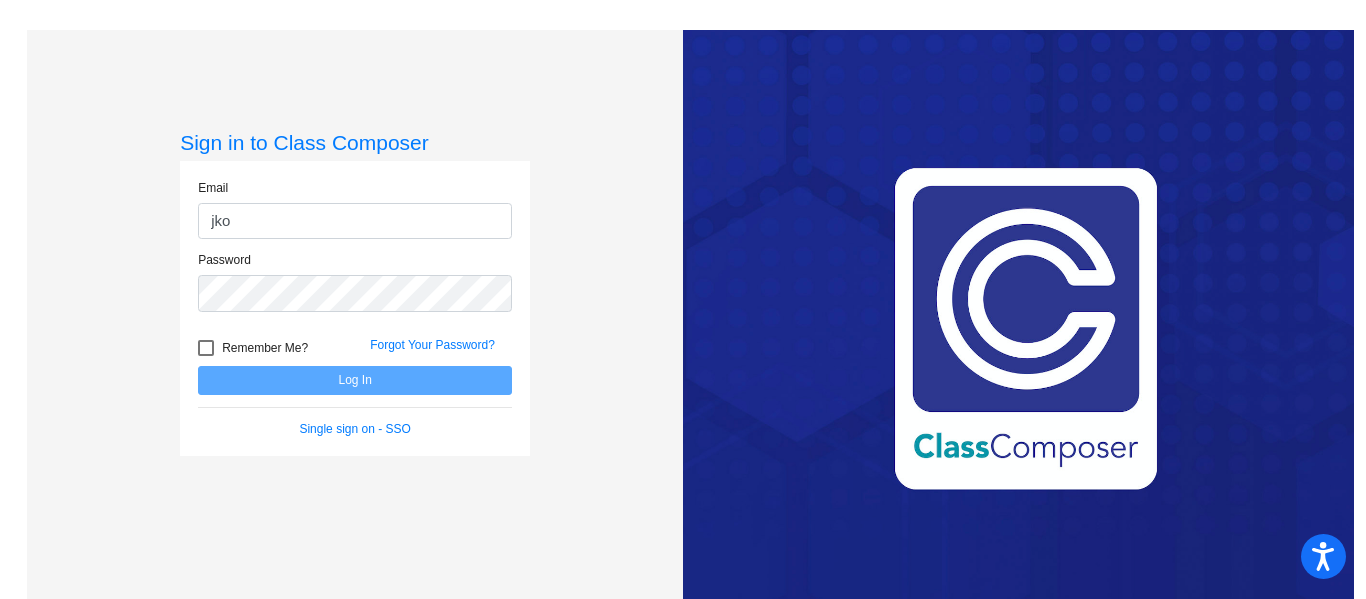 type on "[EMAIL_ADDRESS][DOMAIN_NAME]" 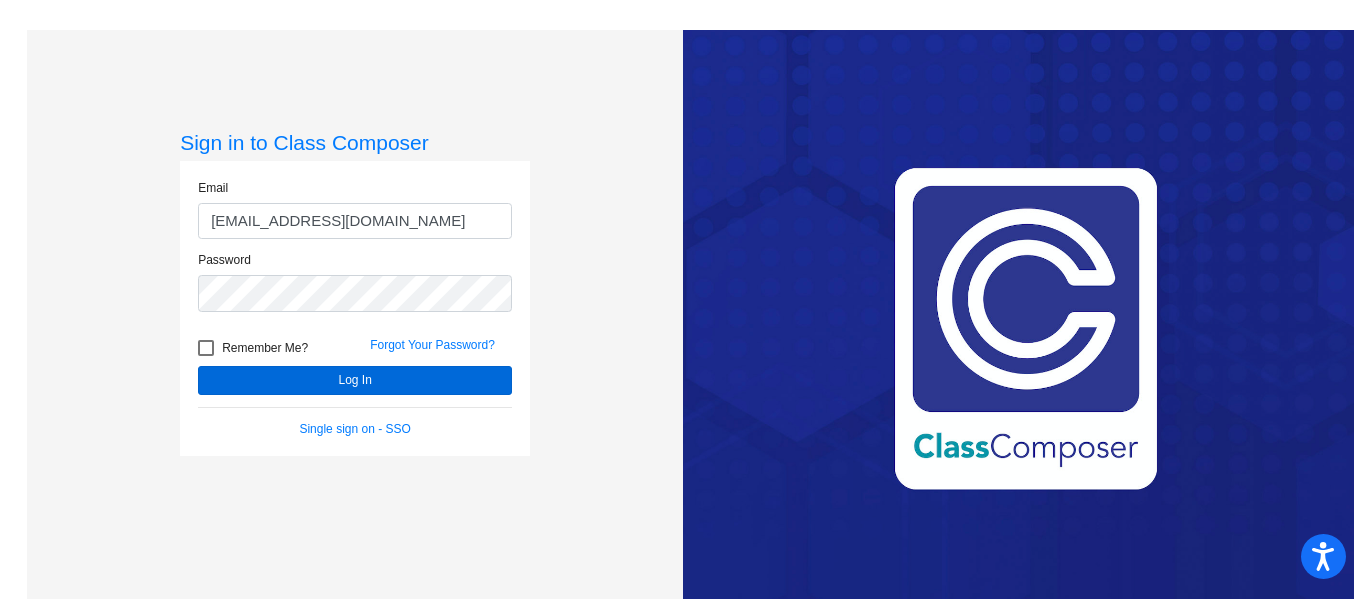scroll, scrollTop: 11, scrollLeft: 0, axis: vertical 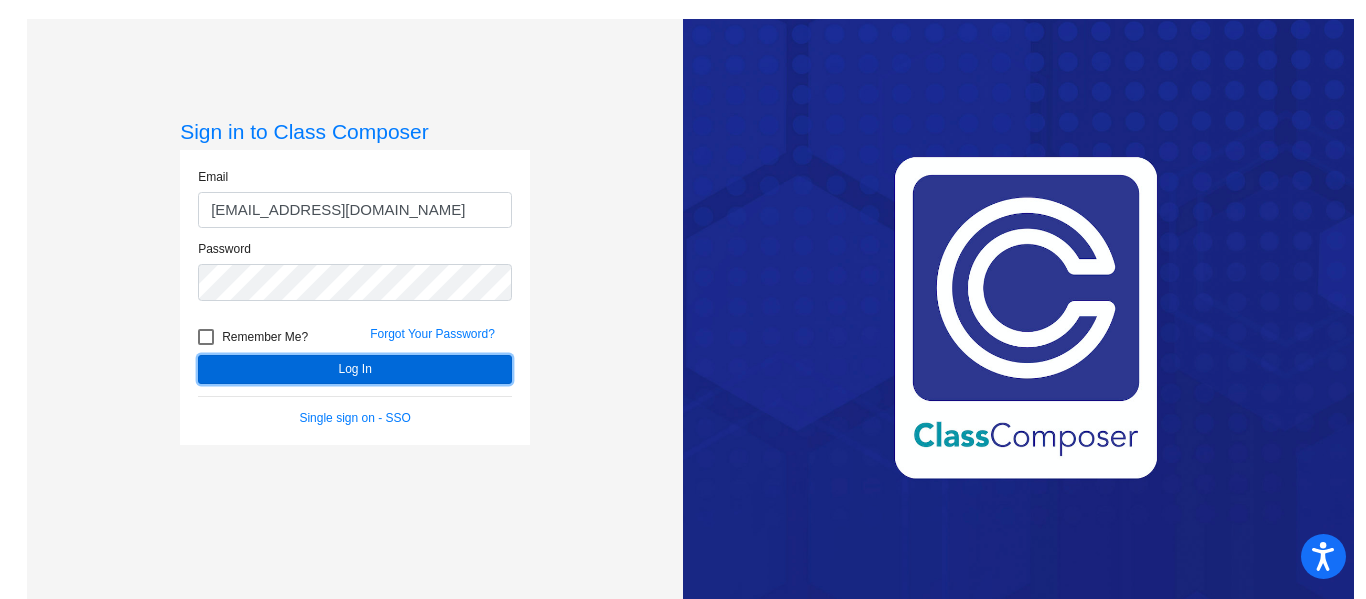 click on "Log In" 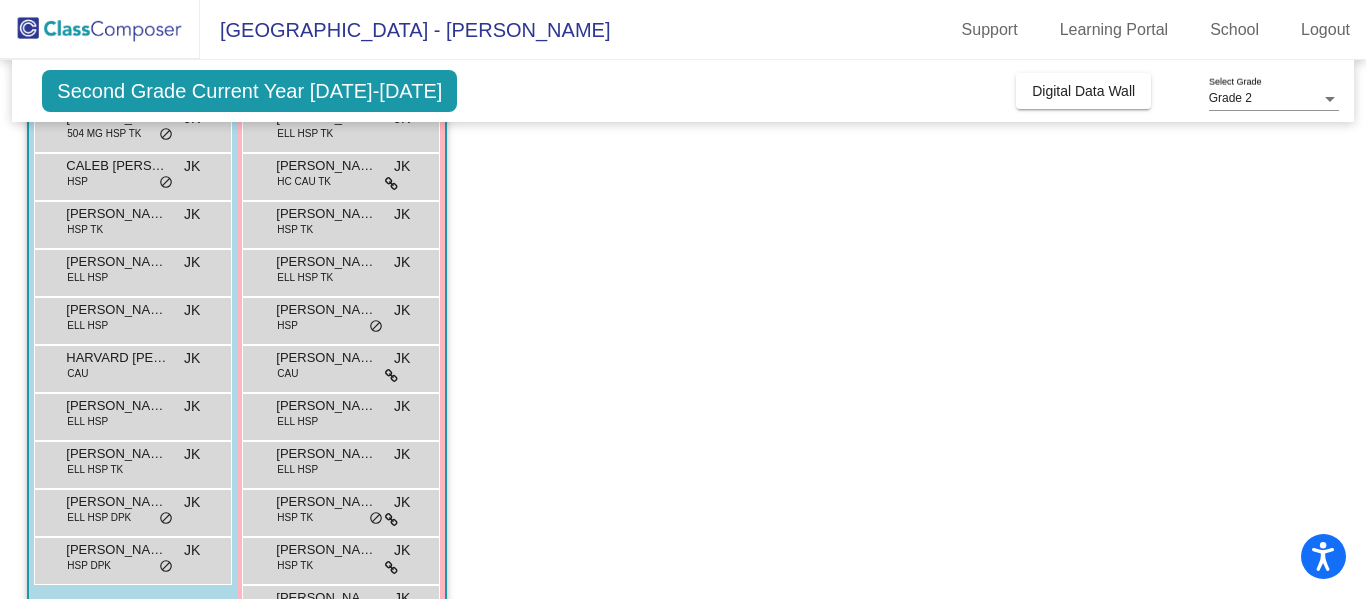 scroll, scrollTop: 216, scrollLeft: 0, axis: vertical 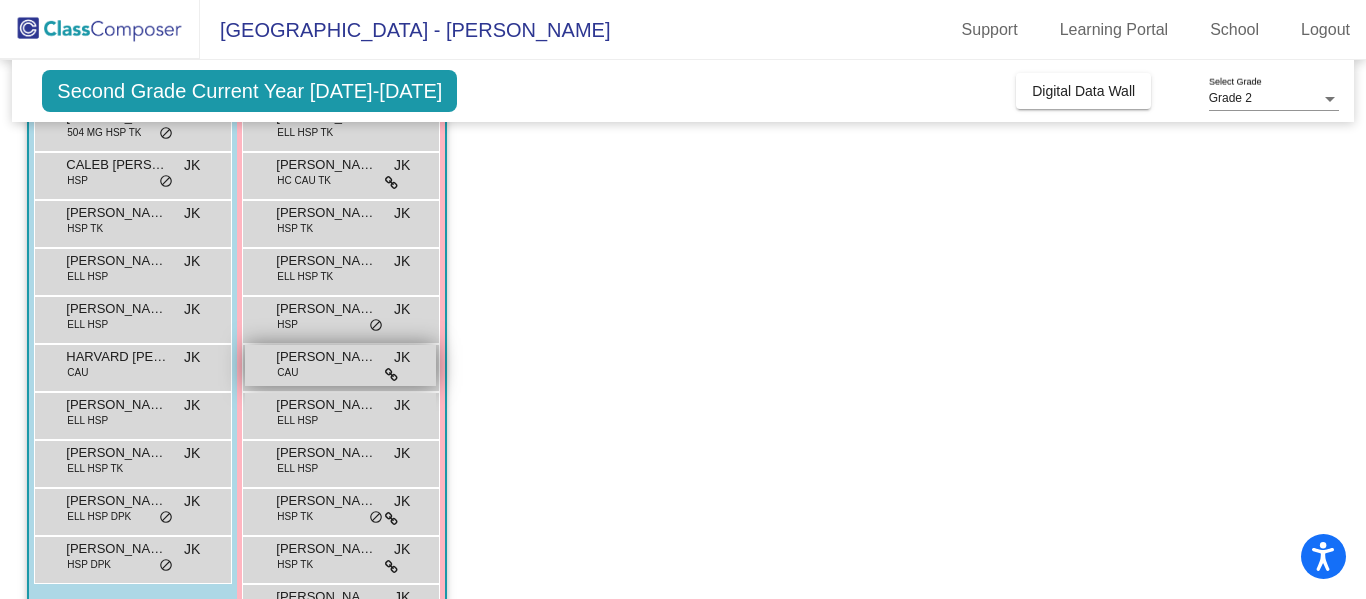 click on "[PERSON_NAME] [PERSON_NAME] CAU JK lock do_not_disturb_alt" at bounding box center [340, 365] 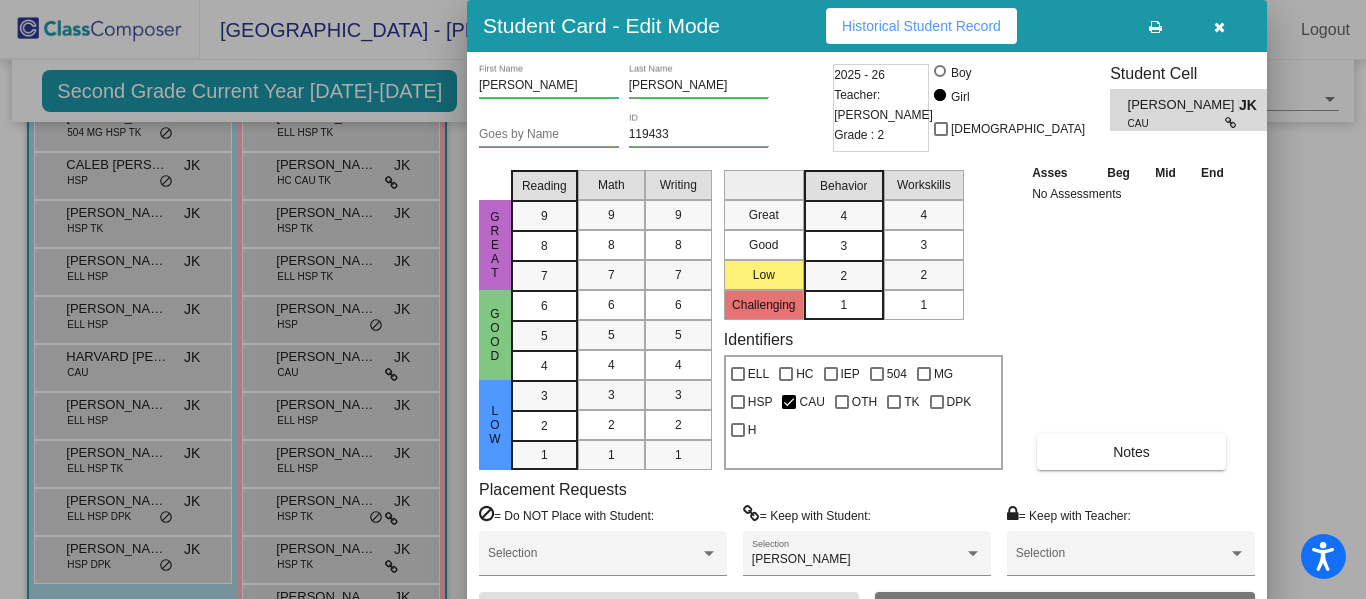click at bounding box center [1219, 27] 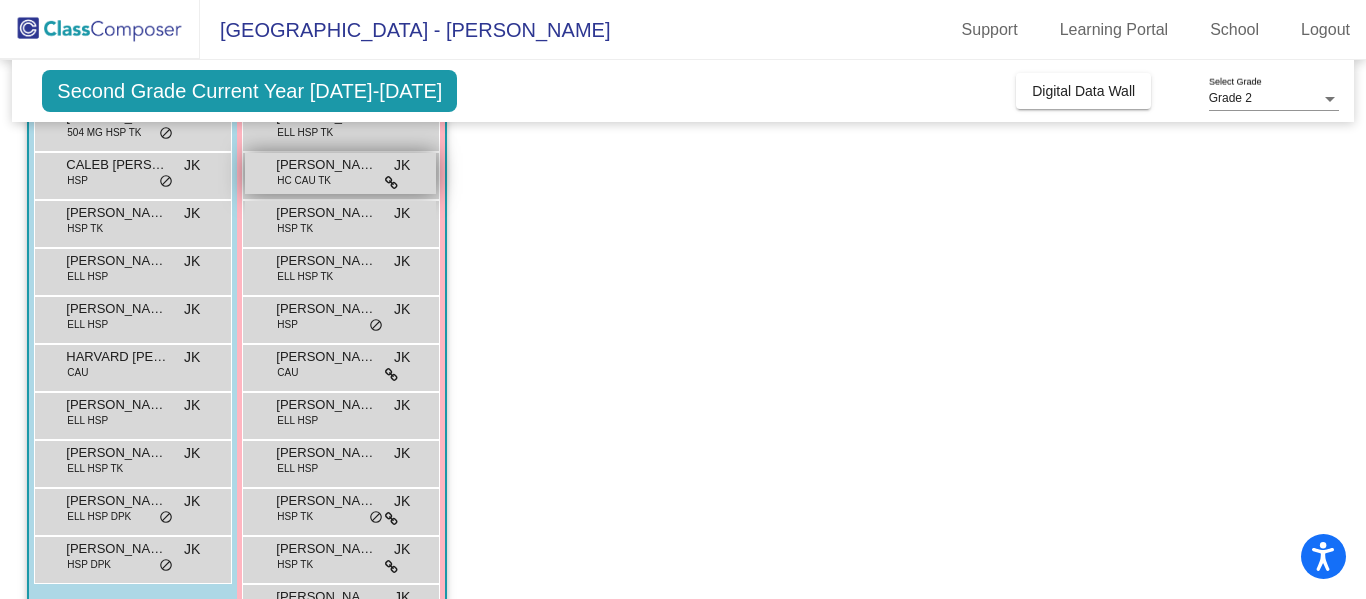 click on "HC CAU TK" at bounding box center (304, 180) 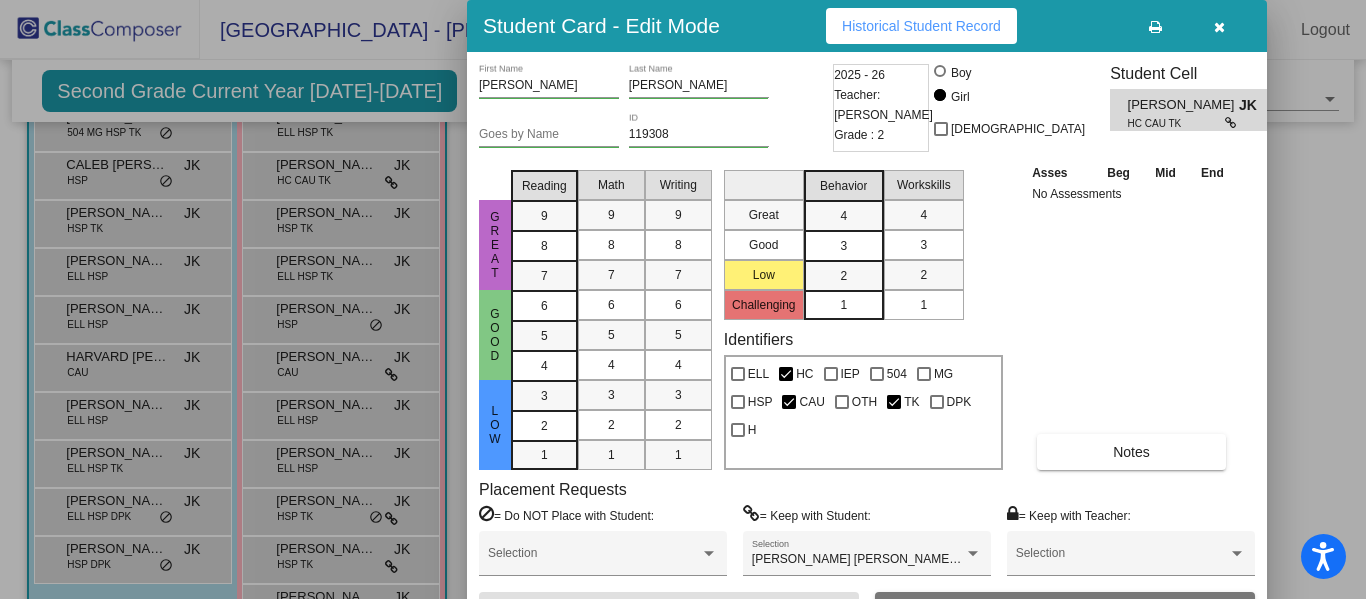 click at bounding box center [1219, 27] 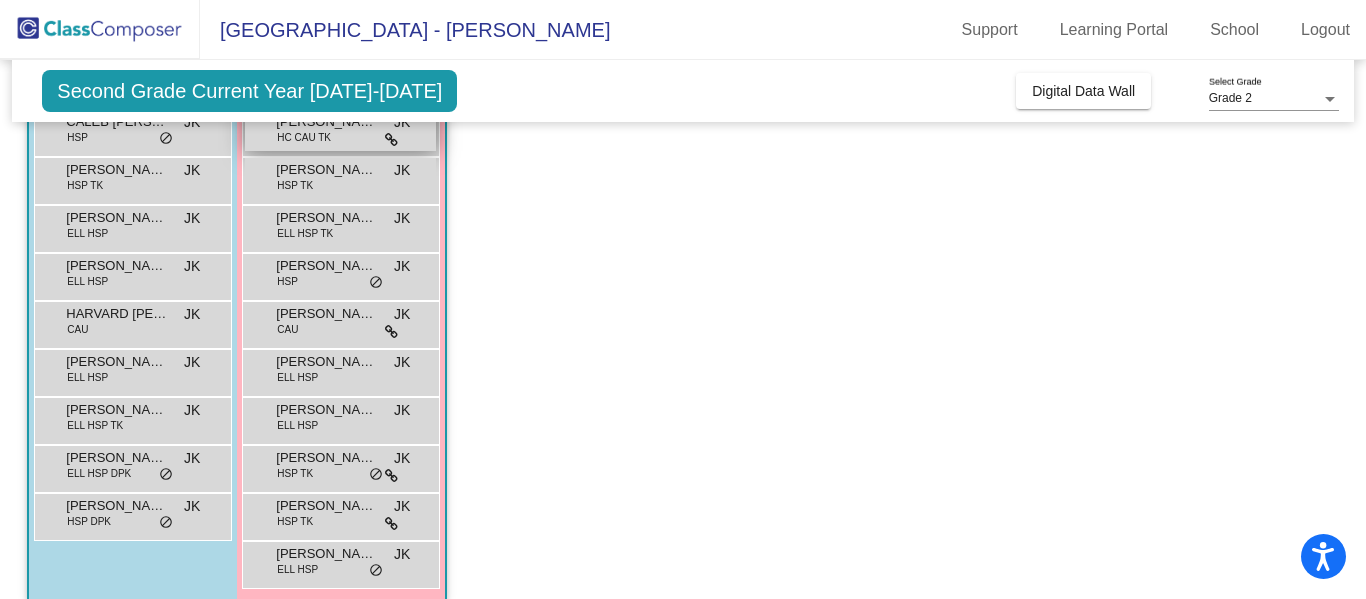 scroll, scrollTop: 272, scrollLeft: 0, axis: vertical 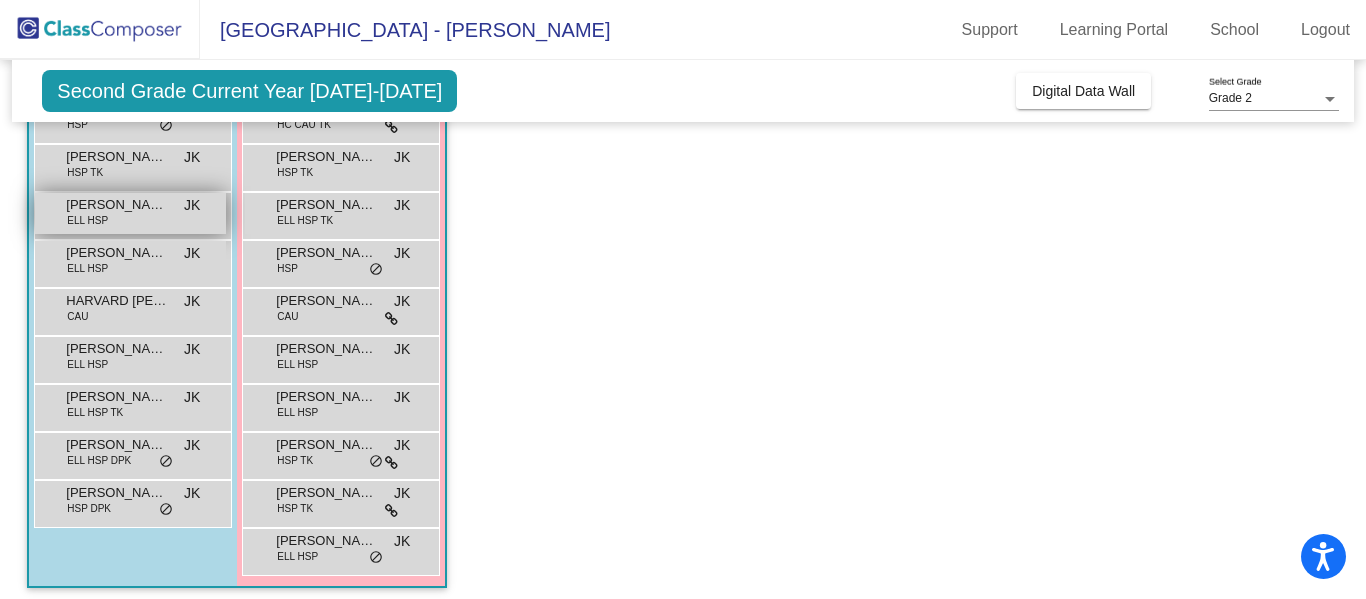 click on "[PERSON_NAME] [PERSON_NAME] HSP JK lock do_not_disturb_alt" at bounding box center (130, 213) 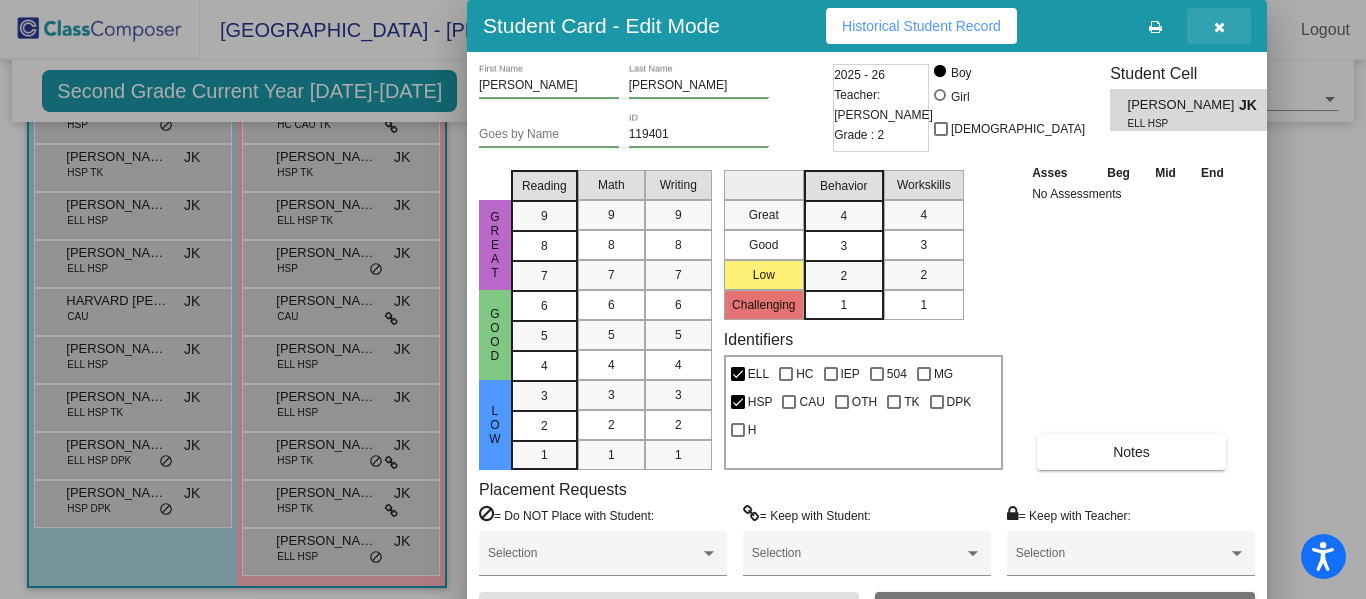 click at bounding box center (1219, 26) 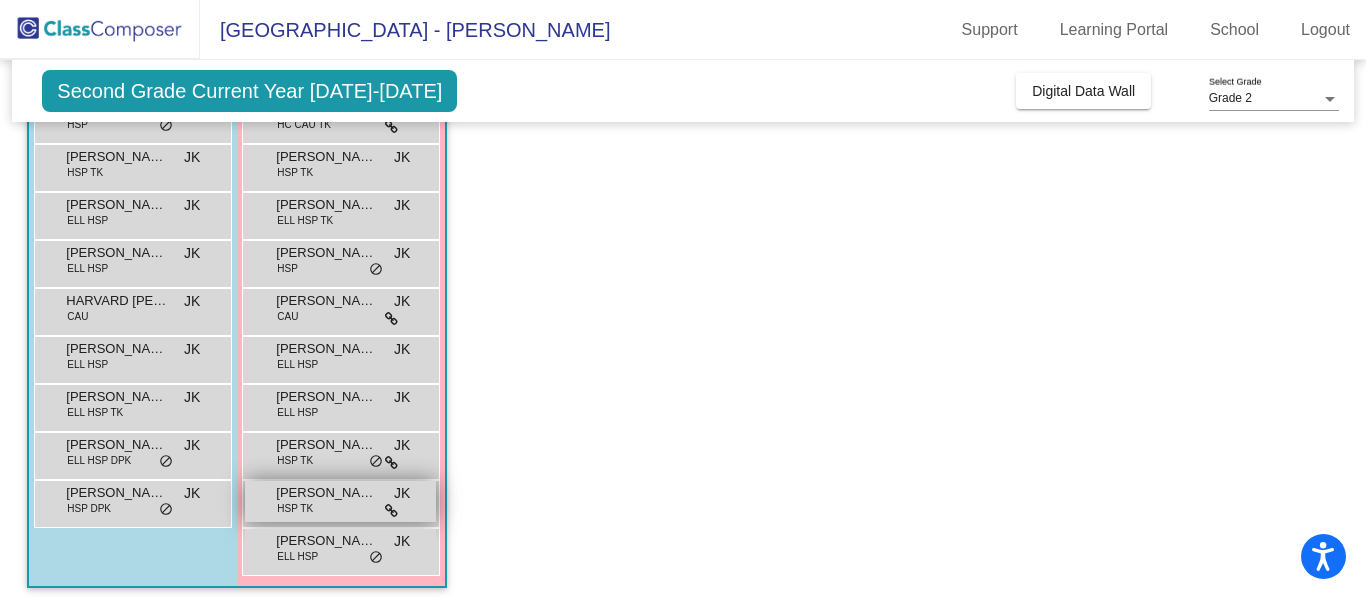 click on "[PERSON_NAME]" at bounding box center (326, 493) 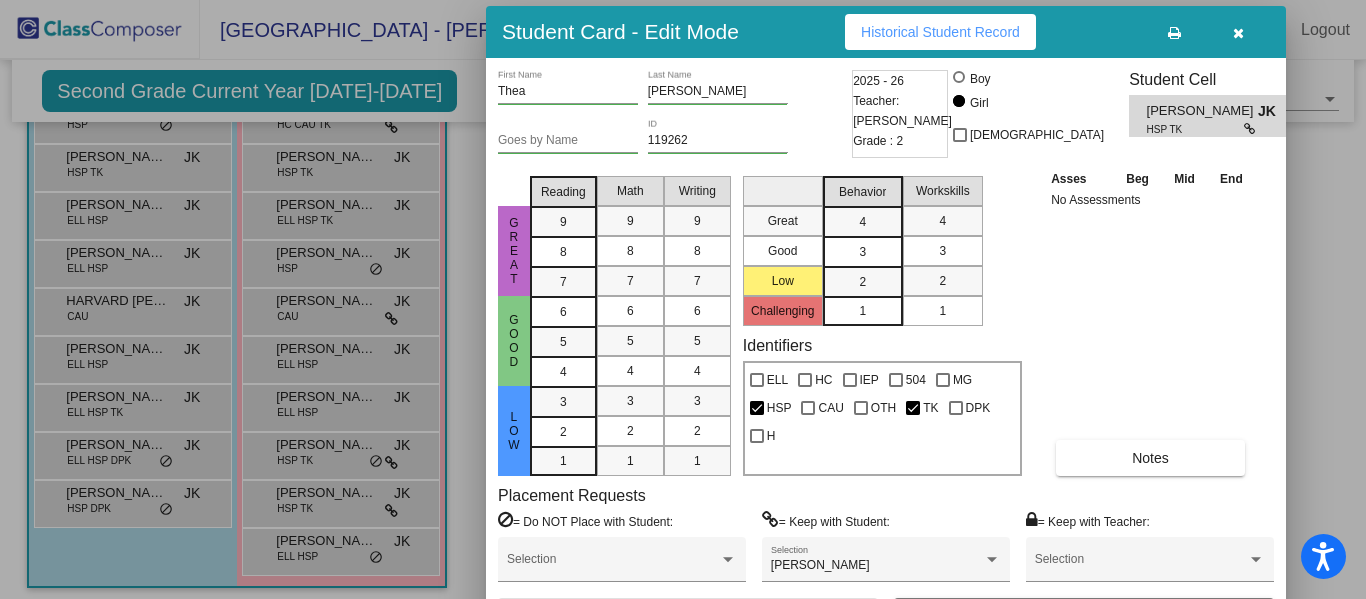 drag, startPoint x: 1070, startPoint y: 27, endPoint x: 1089, endPoint y: 33, distance: 19.924858 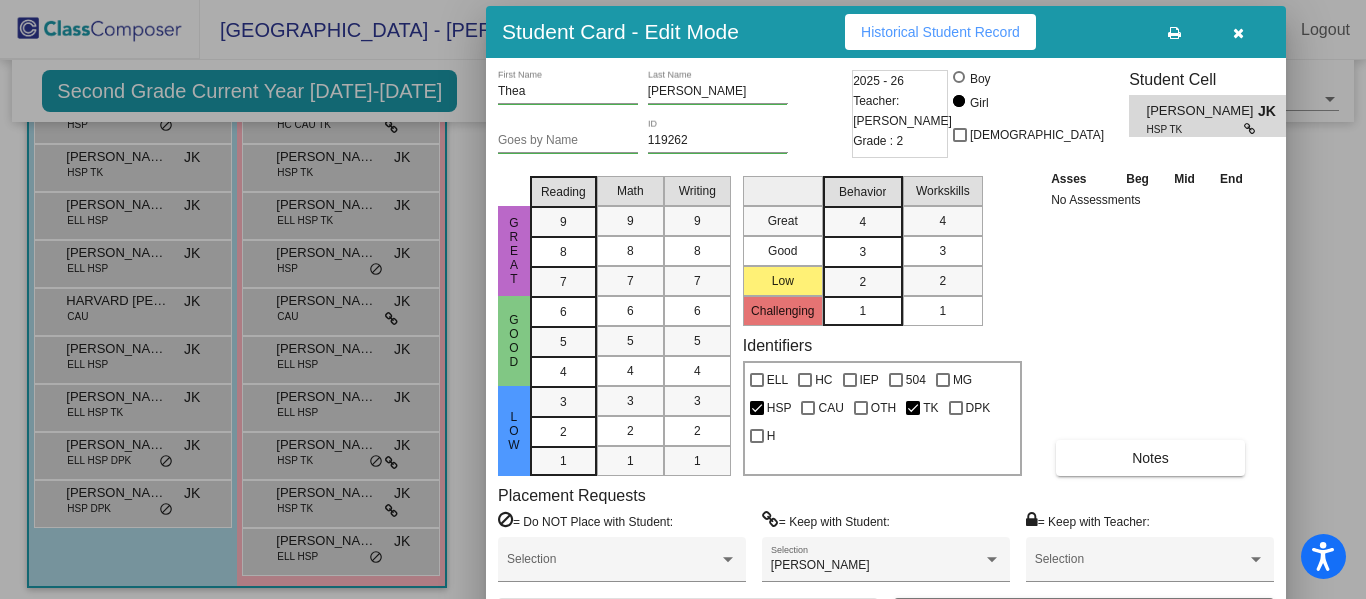 click at bounding box center (1238, 33) 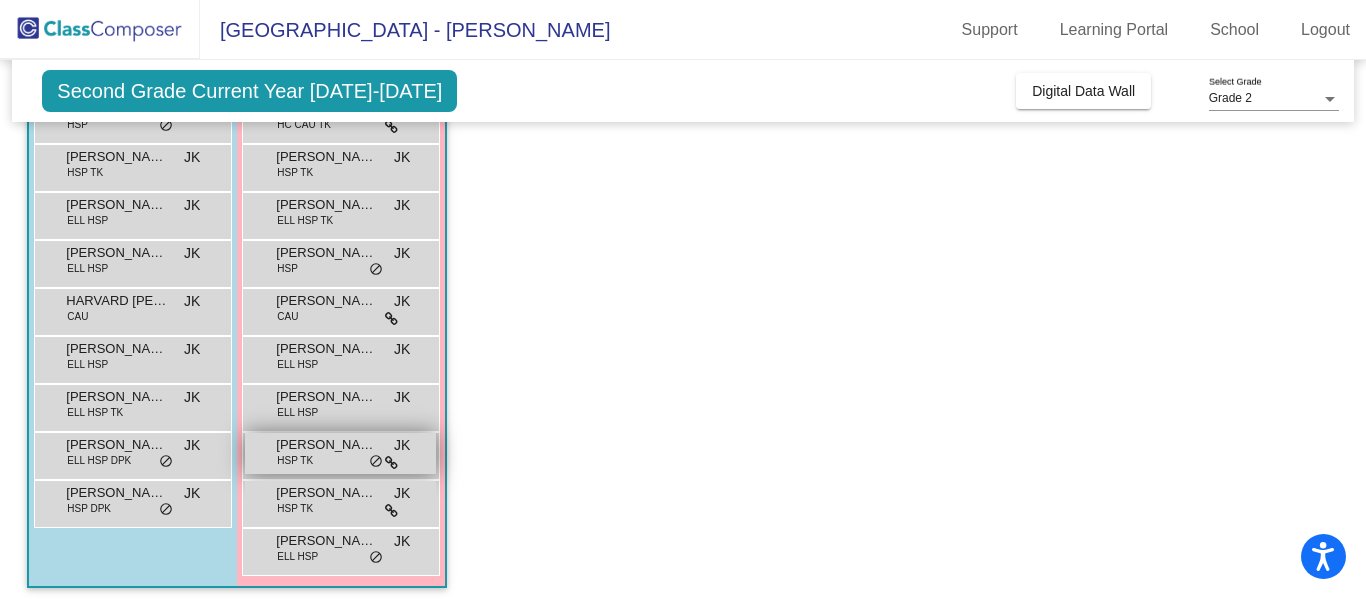 click on "[PERSON_NAME] HSP TK JK lock do_not_disturb_alt" at bounding box center (340, 453) 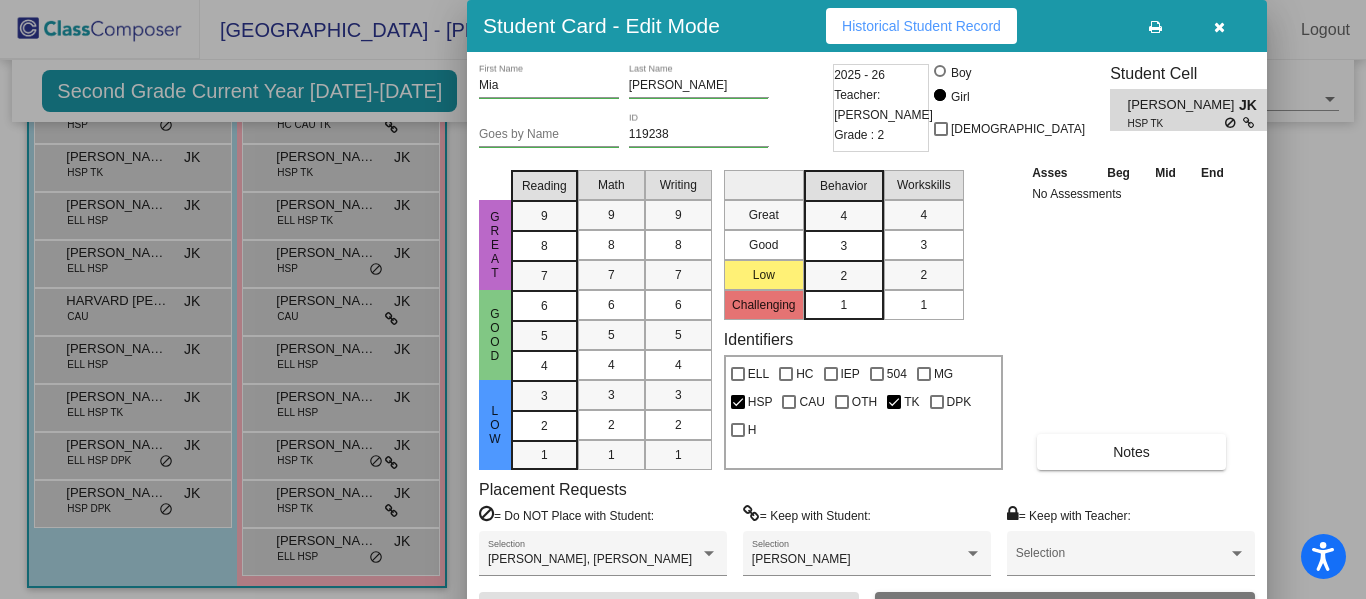 click at bounding box center (1219, 26) 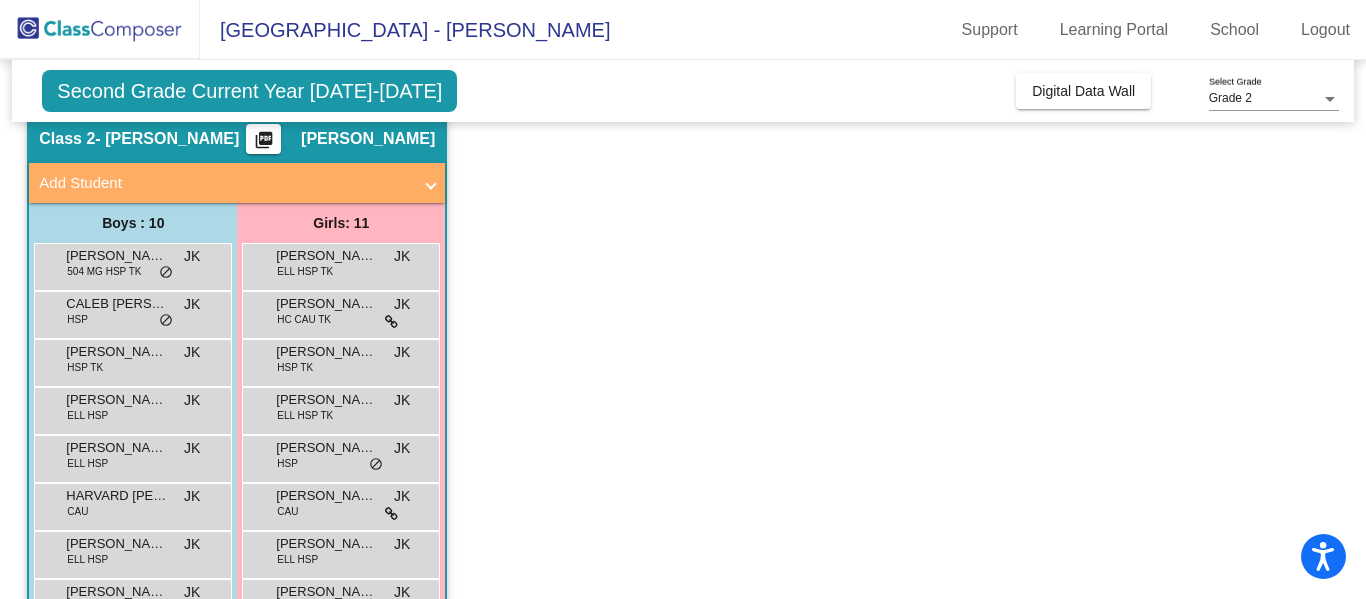 scroll, scrollTop: 52, scrollLeft: 0, axis: vertical 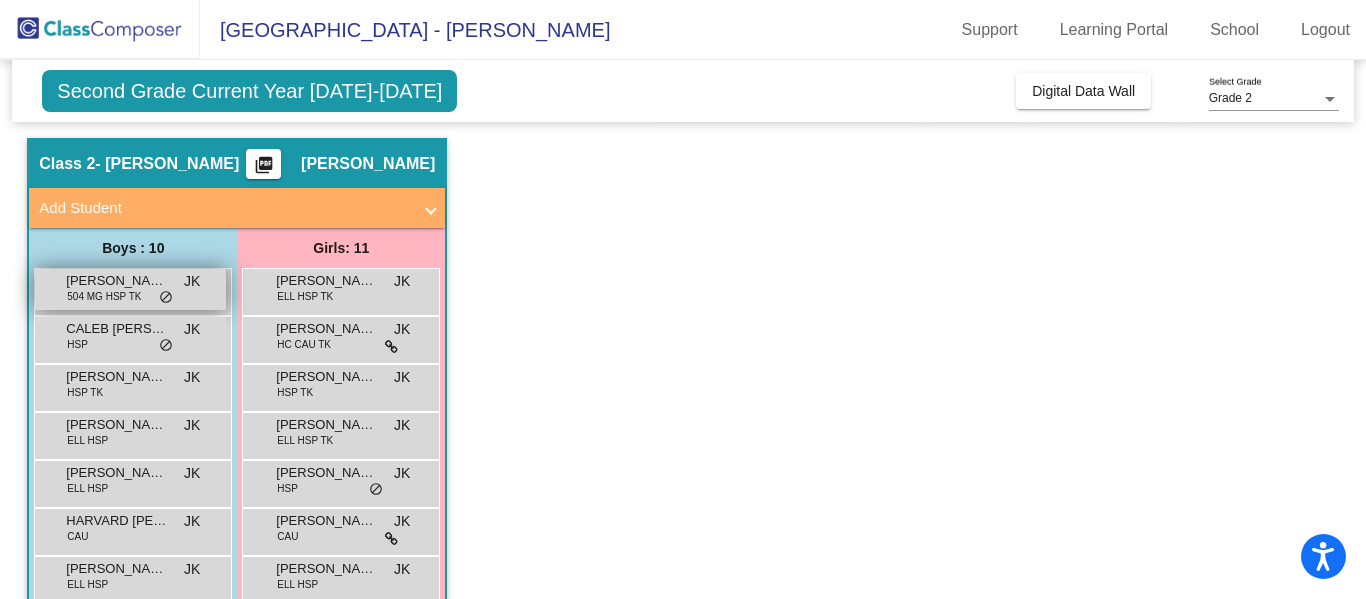 click on "[PERSON_NAME] 504 MG HSP TK JK lock do_not_disturb_alt" at bounding box center (130, 289) 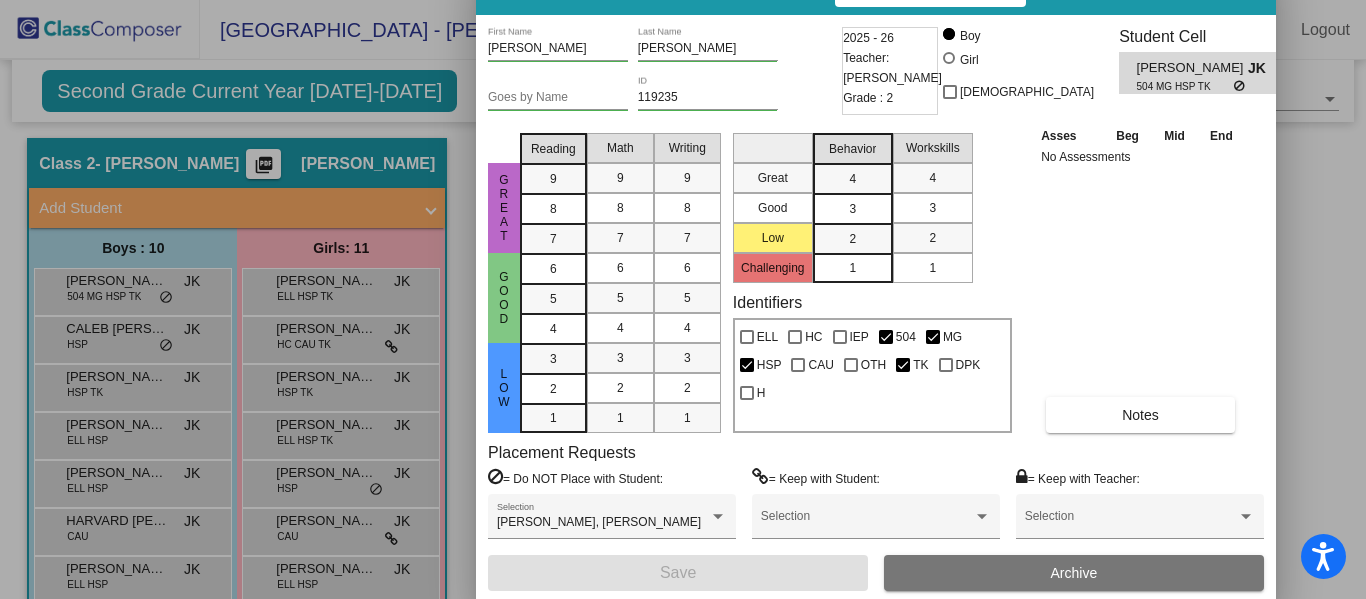 drag, startPoint x: 1068, startPoint y: 27, endPoint x: 1078, endPoint y: -10, distance: 38.327538 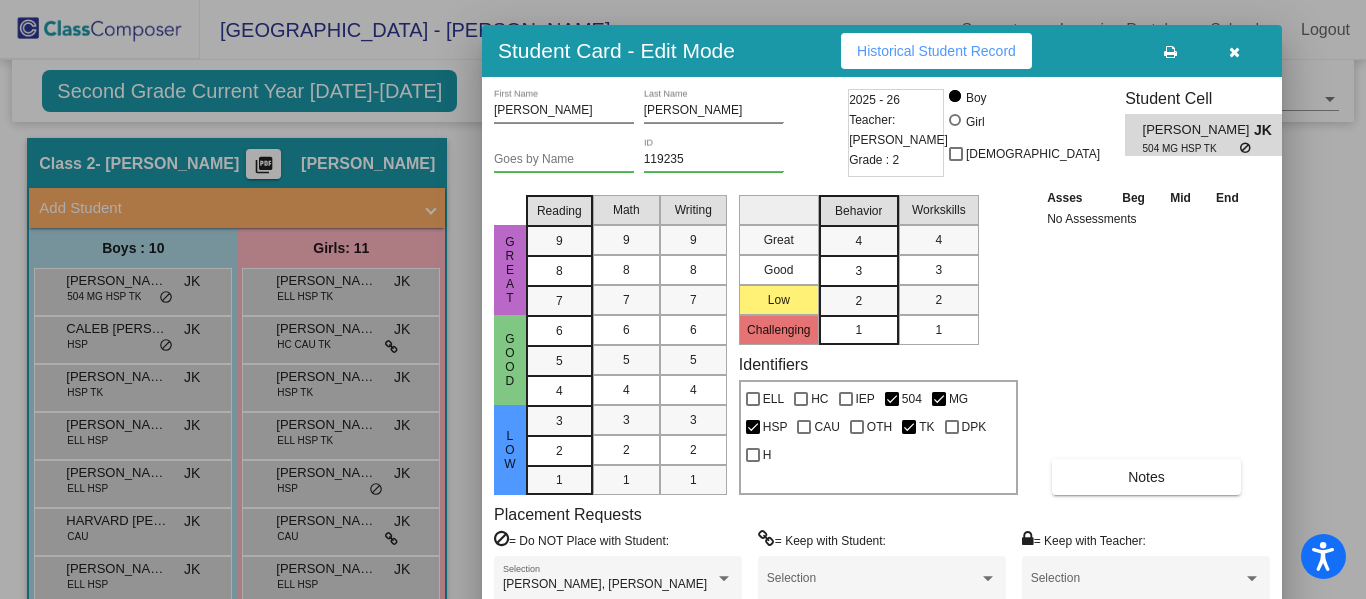 drag, startPoint x: 1076, startPoint y: 13, endPoint x: 1081, endPoint y: 76, distance: 63.1981 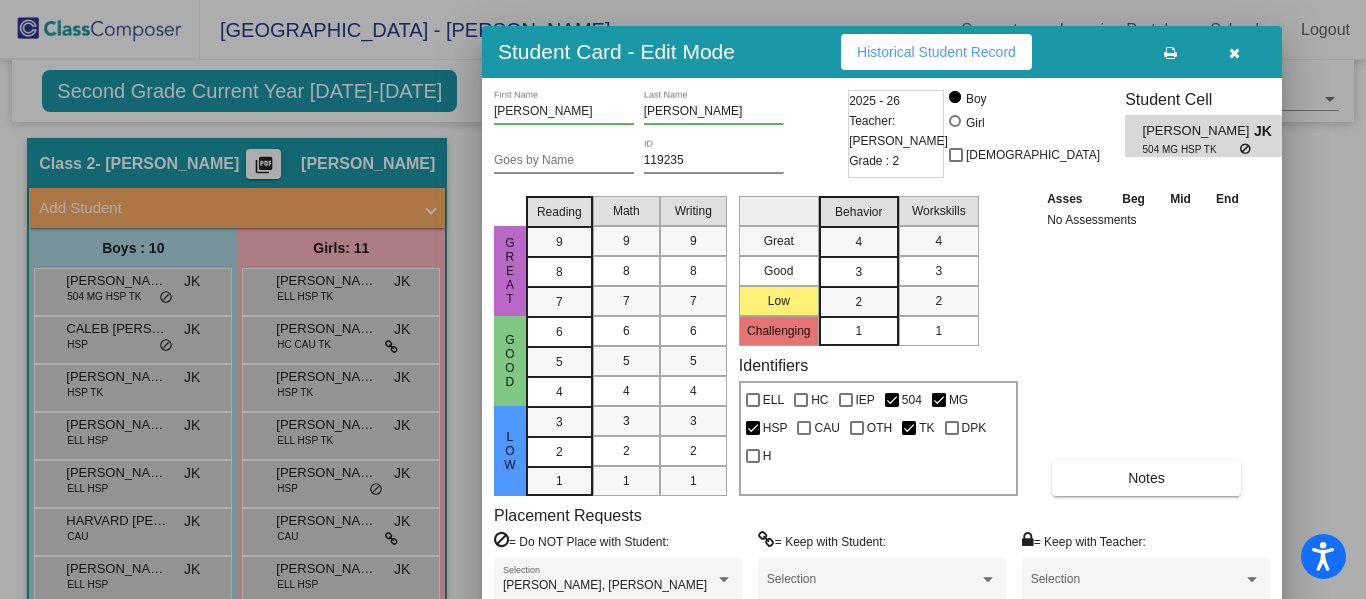 click at bounding box center (1234, 53) 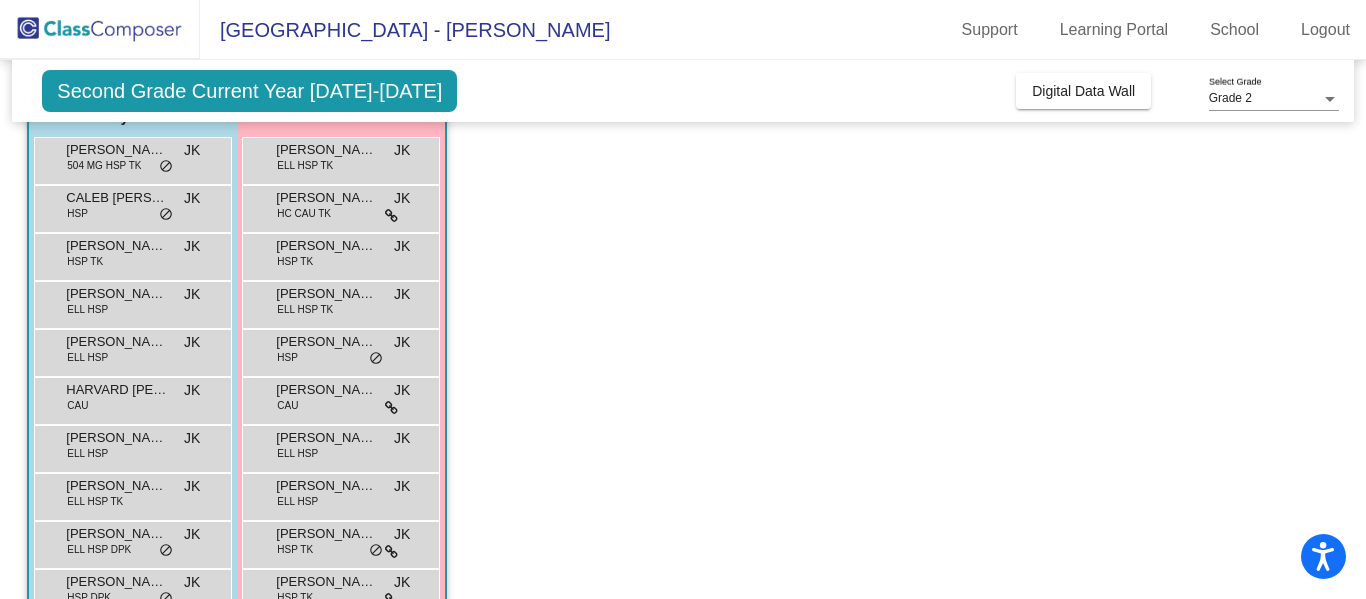 scroll, scrollTop: 188, scrollLeft: 0, axis: vertical 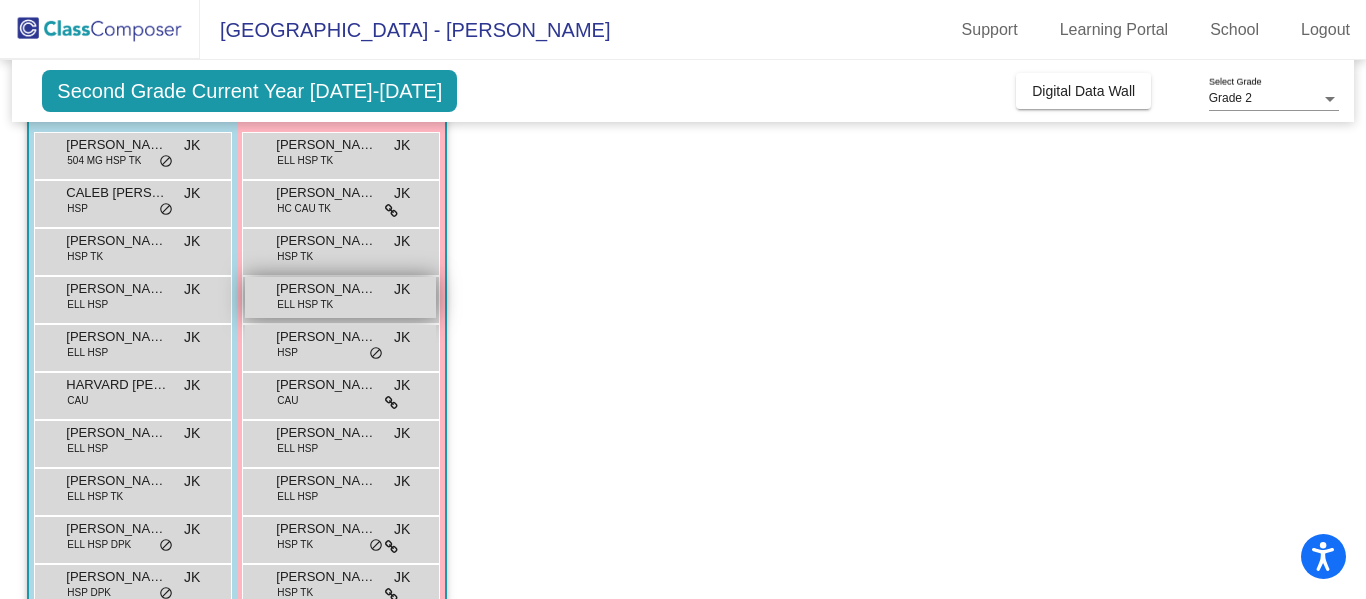 click on "[PERSON_NAME]" at bounding box center [326, 289] 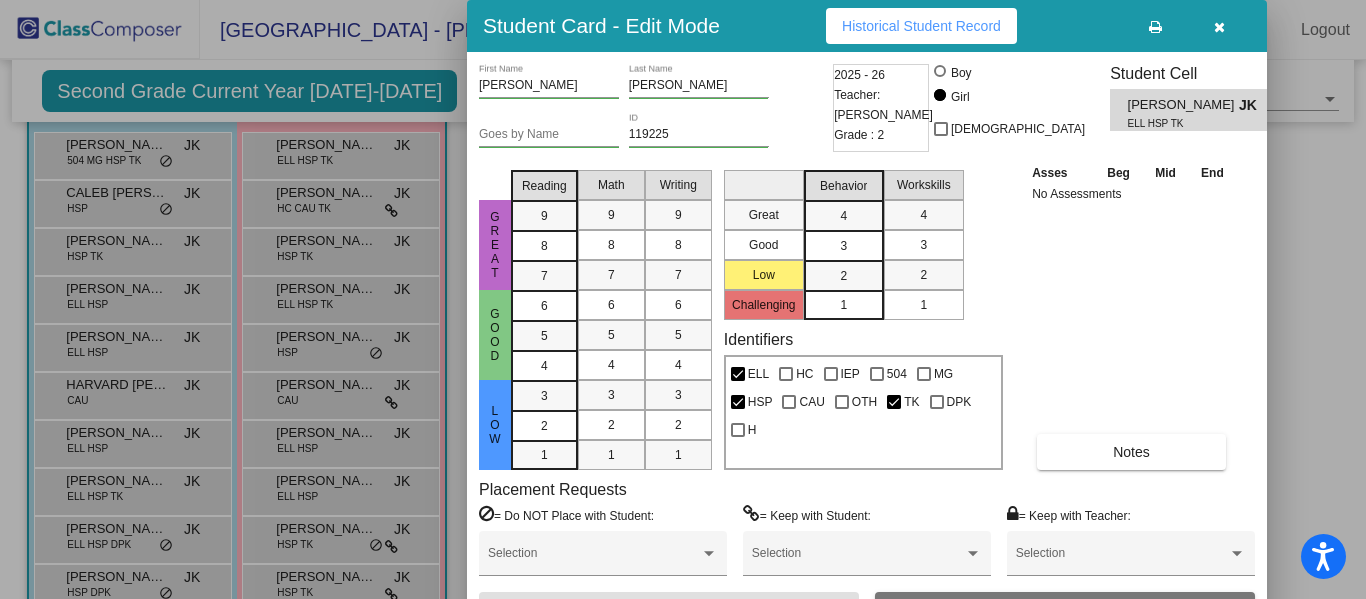 click at bounding box center [1219, 27] 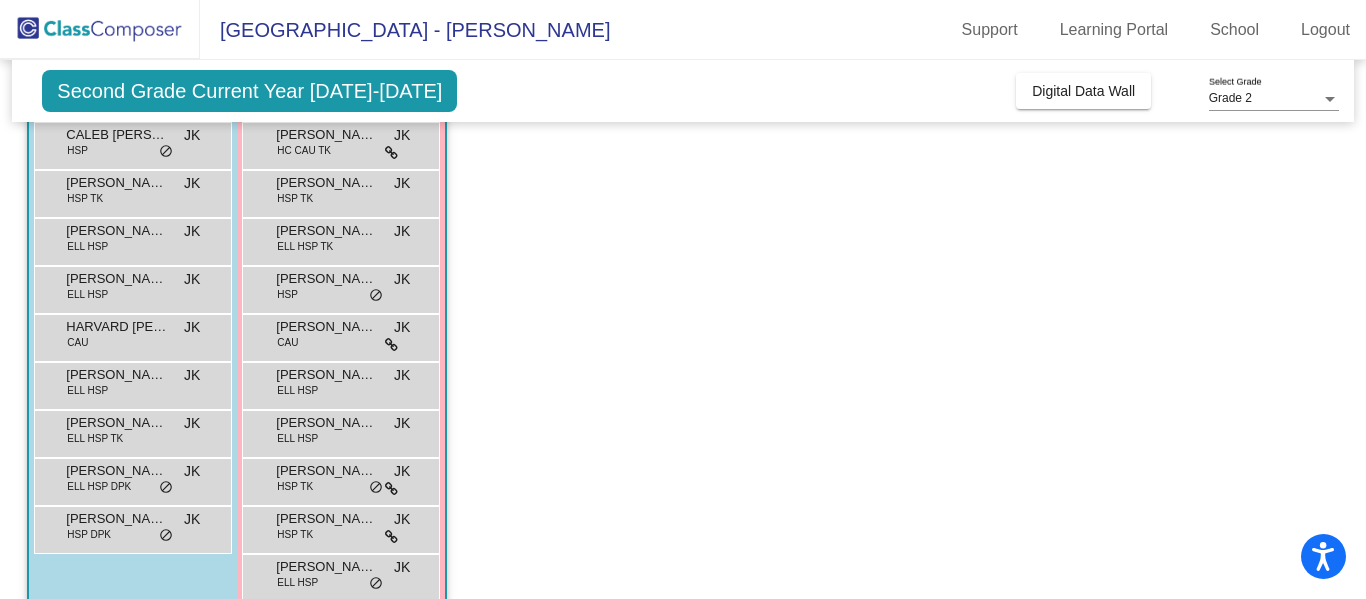 scroll, scrollTop: 281, scrollLeft: 0, axis: vertical 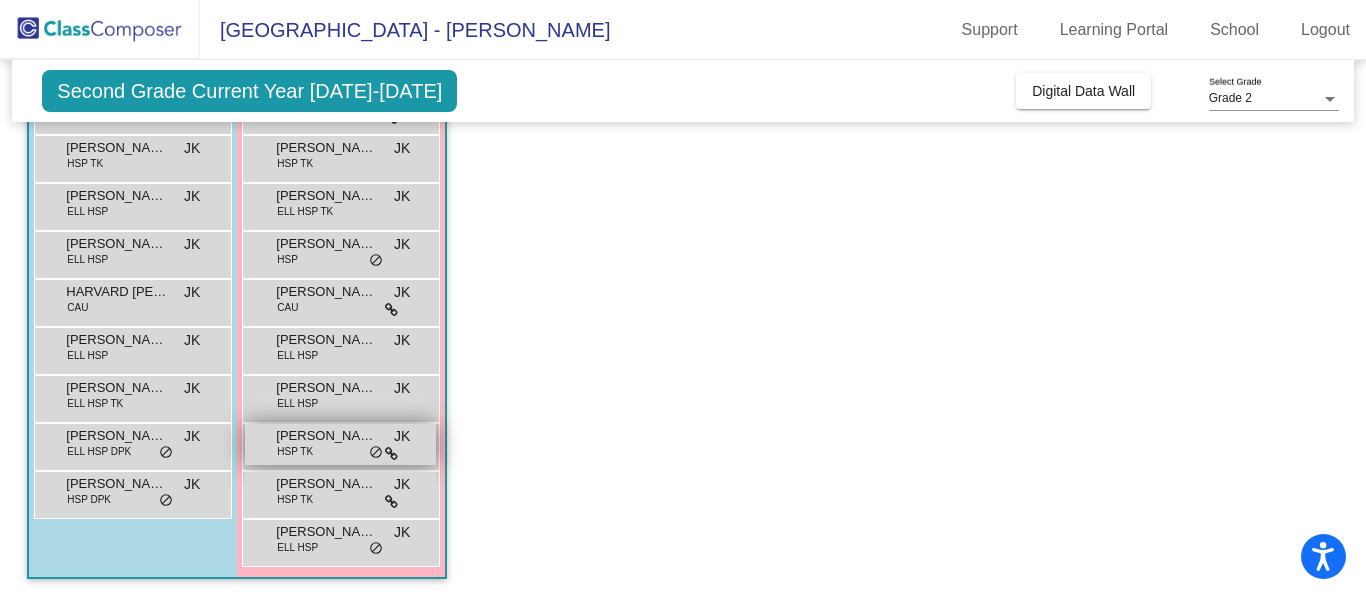 click on "[PERSON_NAME]" at bounding box center (326, 436) 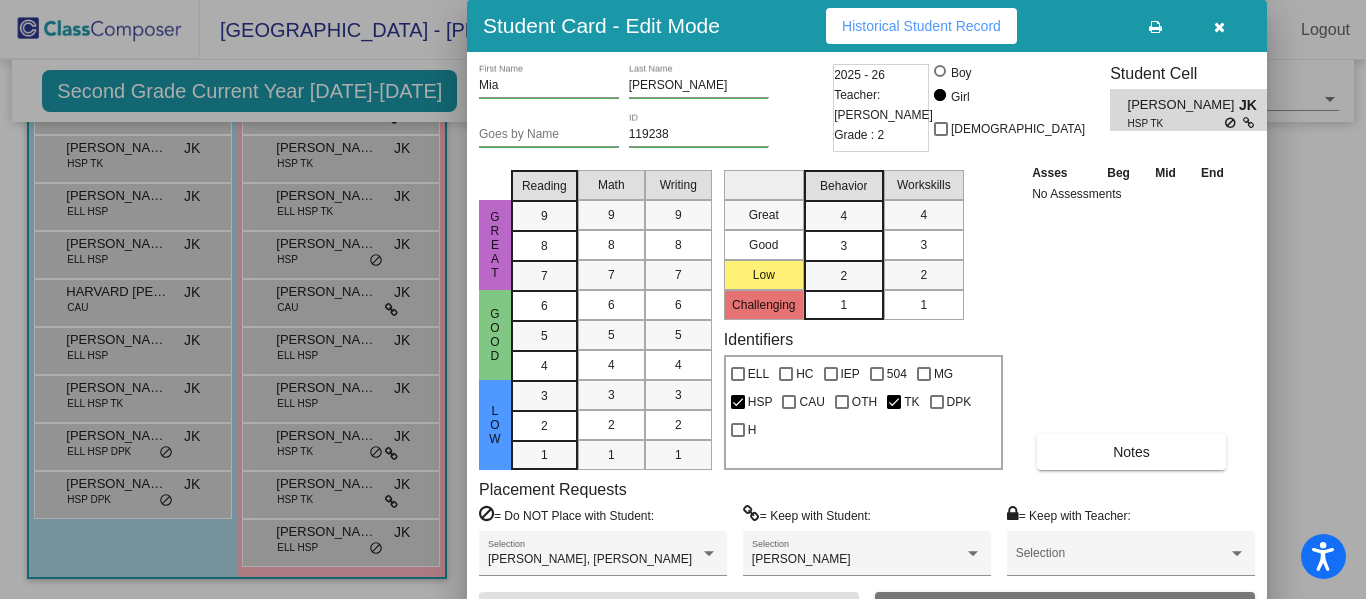 click at bounding box center [1219, 27] 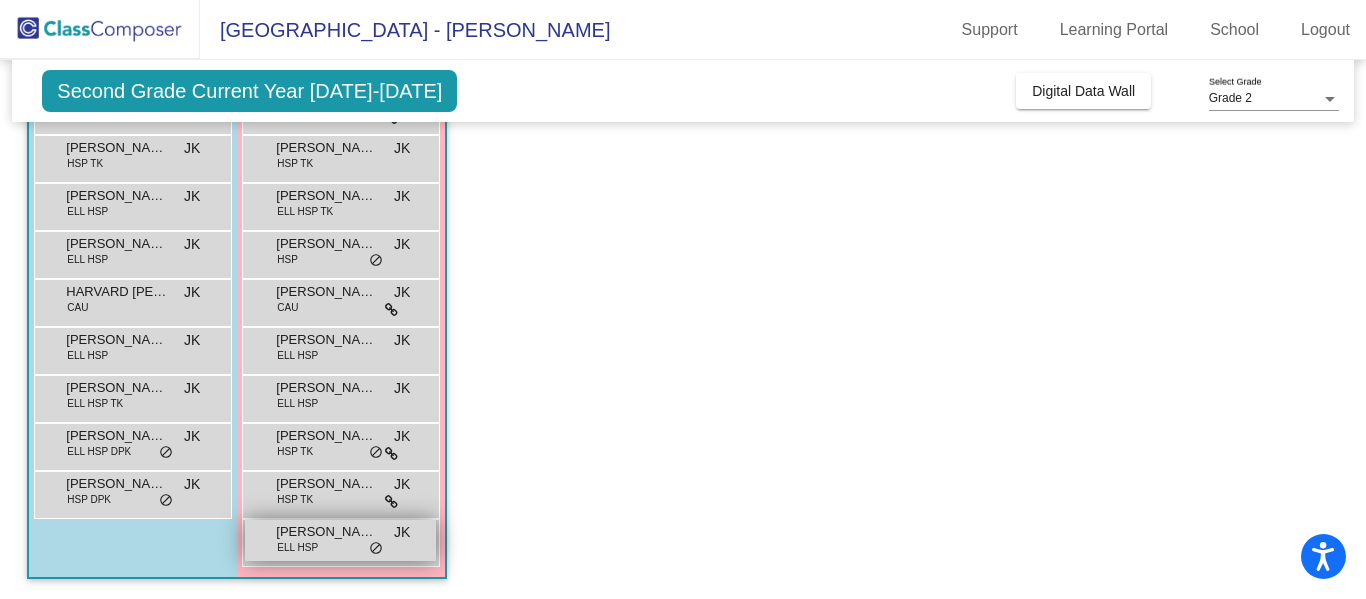 click on "[PERSON_NAME]" at bounding box center [326, 532] 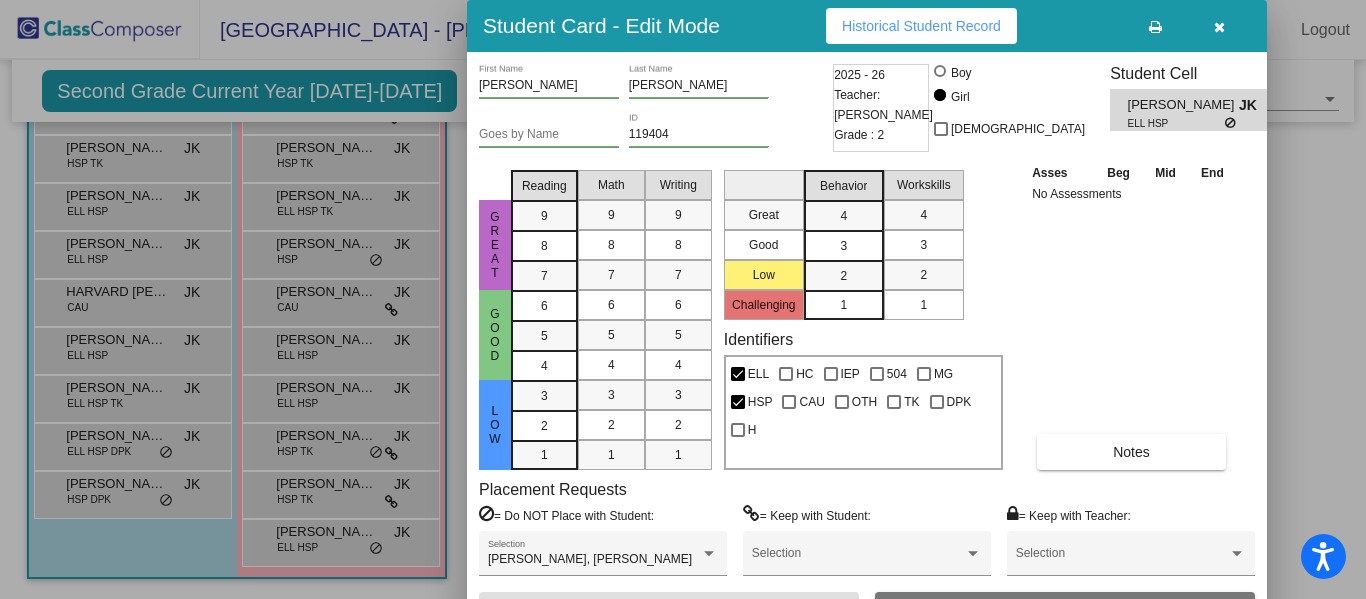 click at bounding box center (1219, 27) 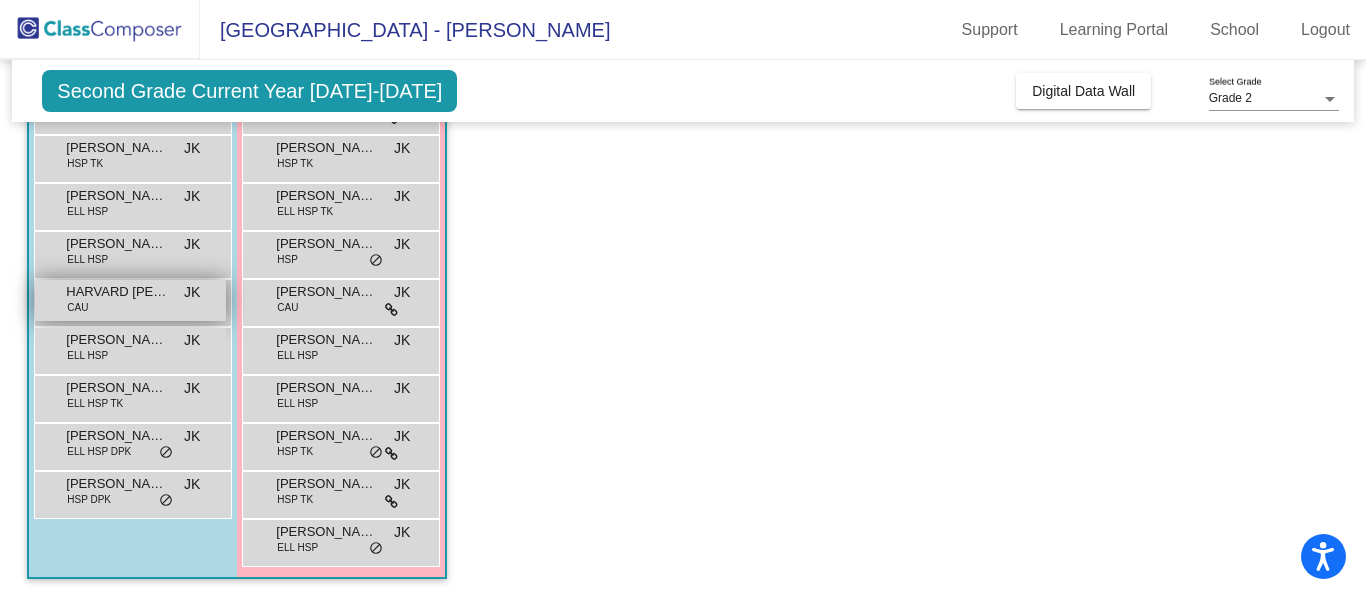 click on "HARVARD [PERSON_NAME] CAU JK lock do_not_disturb_alt" at bounding box center (130, 300) 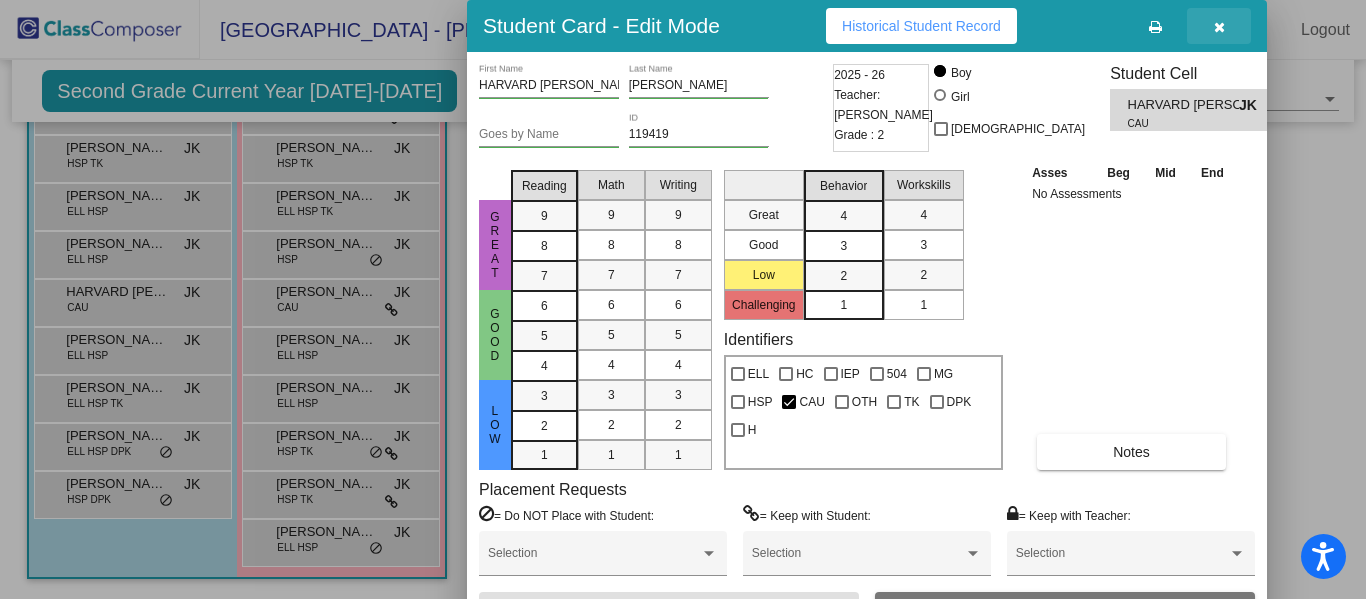 click at bounding box center [1219, 26] 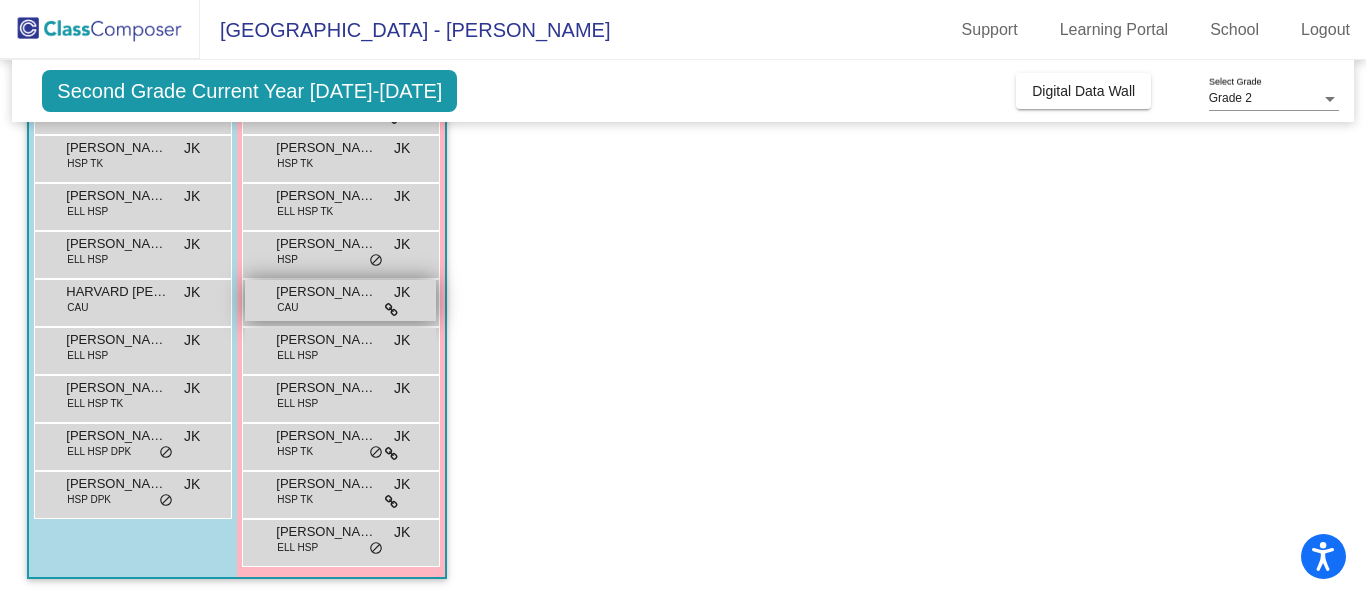click on "[PERSON_NAME] [PERSON_NAME]" at bounding box center [326, 292] 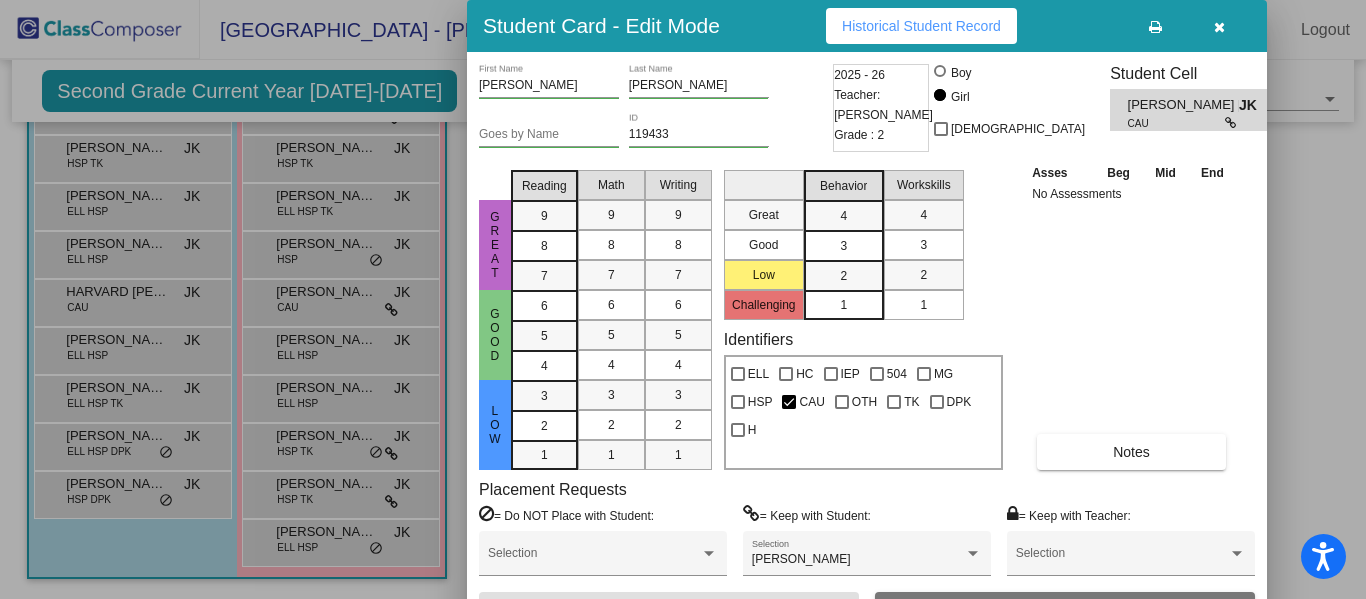 click at bounding box center (1219, 26) 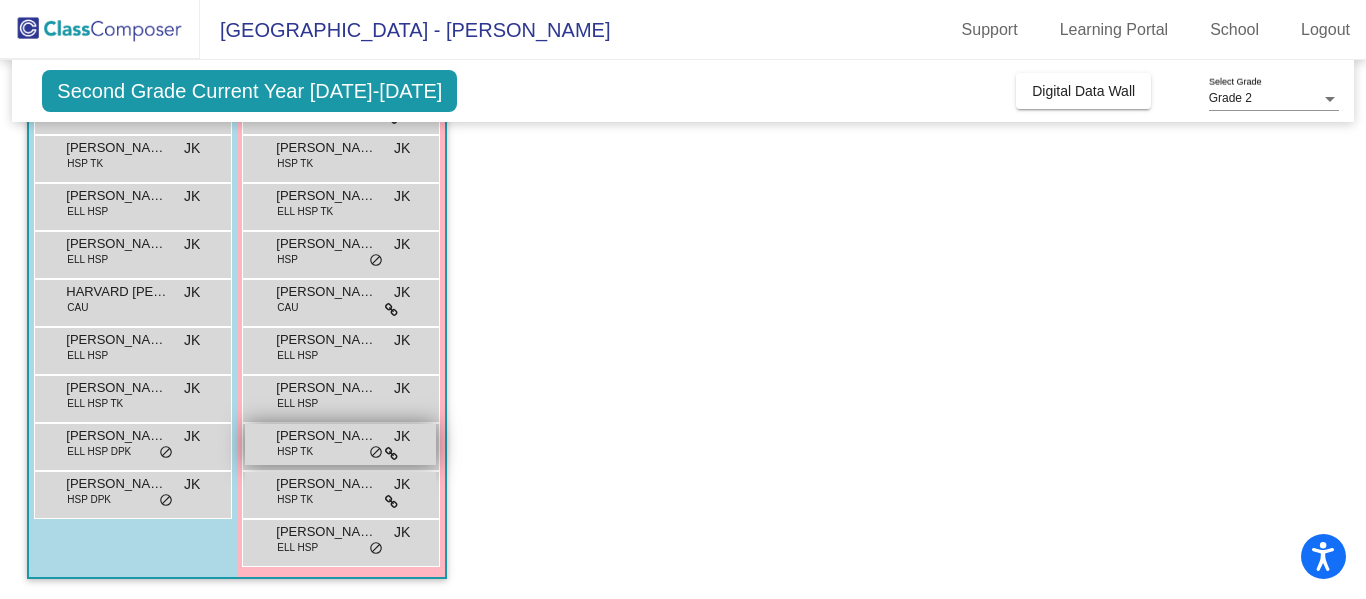 click on "[PERSON_NAME] HSP TK JK lock do_not_disturb_alt" at bounding box center [340, 444] 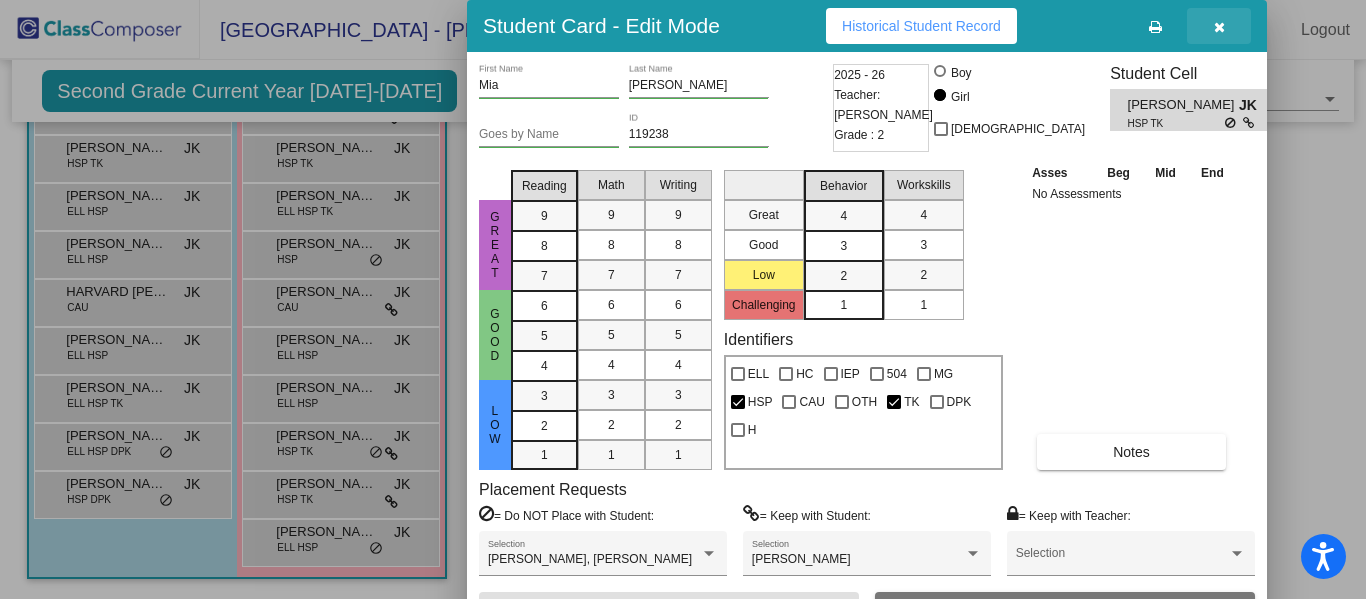click at bounding box center [1219, 26] 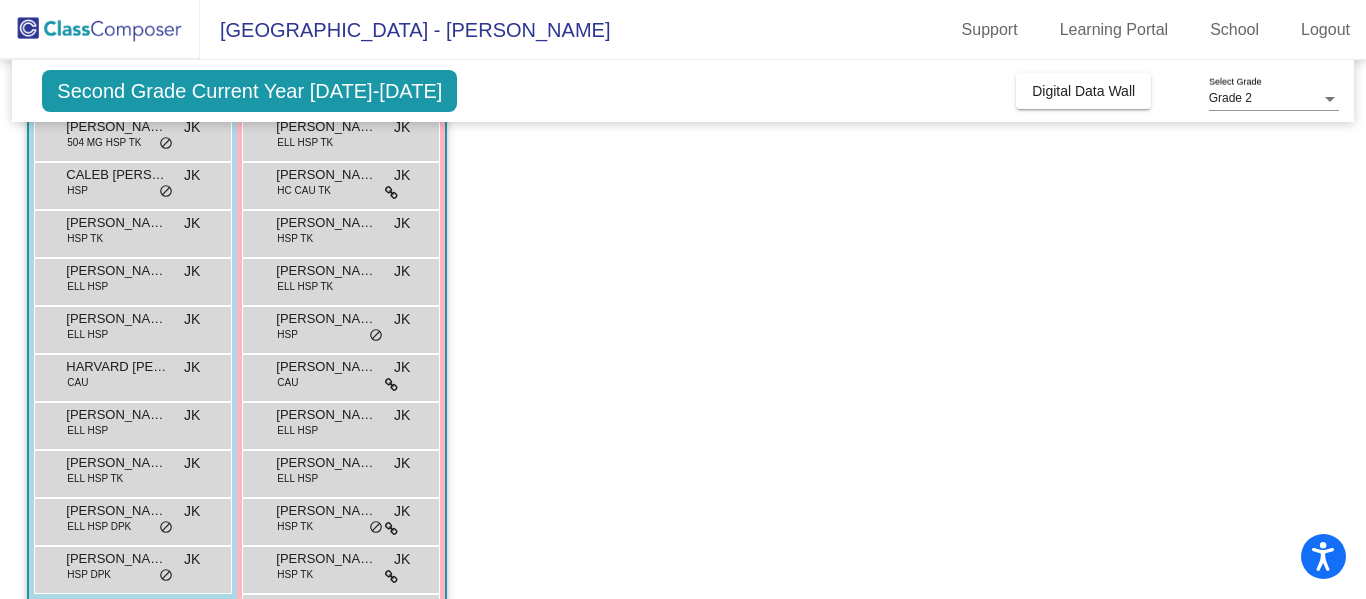 scroll, scrollTop: 205, scrollLeft: 0, axis: vertical 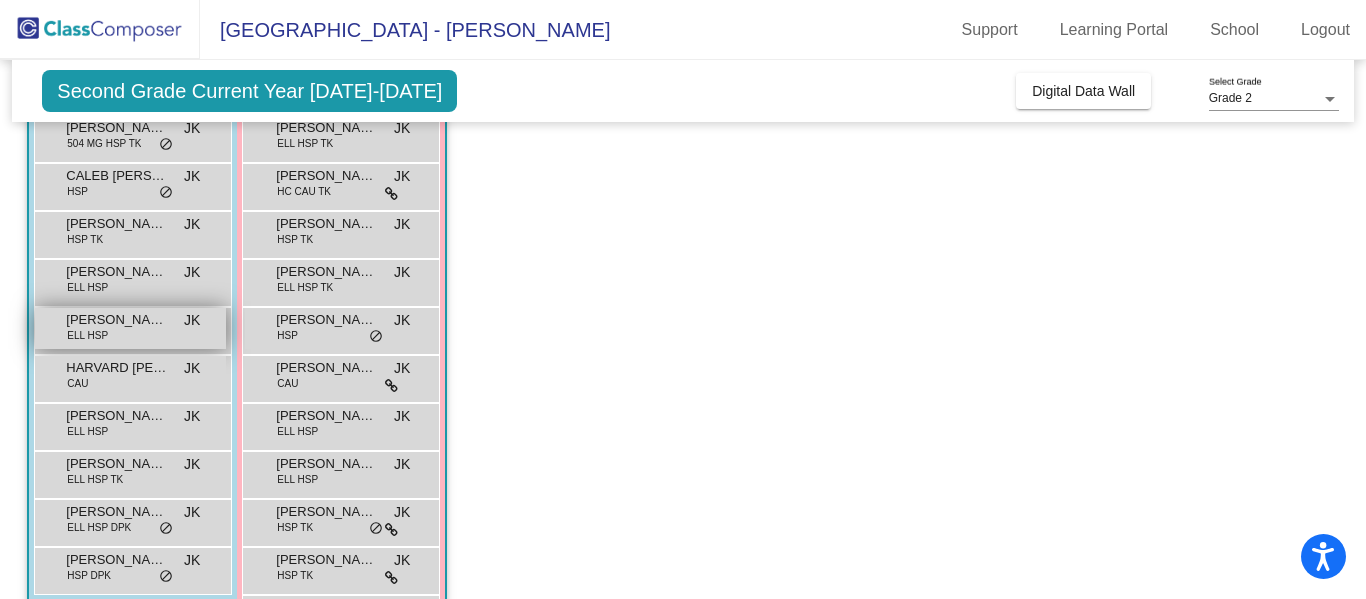 click on "[PERSON_NAME] [PERSON_NAME] HSP JK lock do_not_disturb_alt" at bounding box center (130, 328) 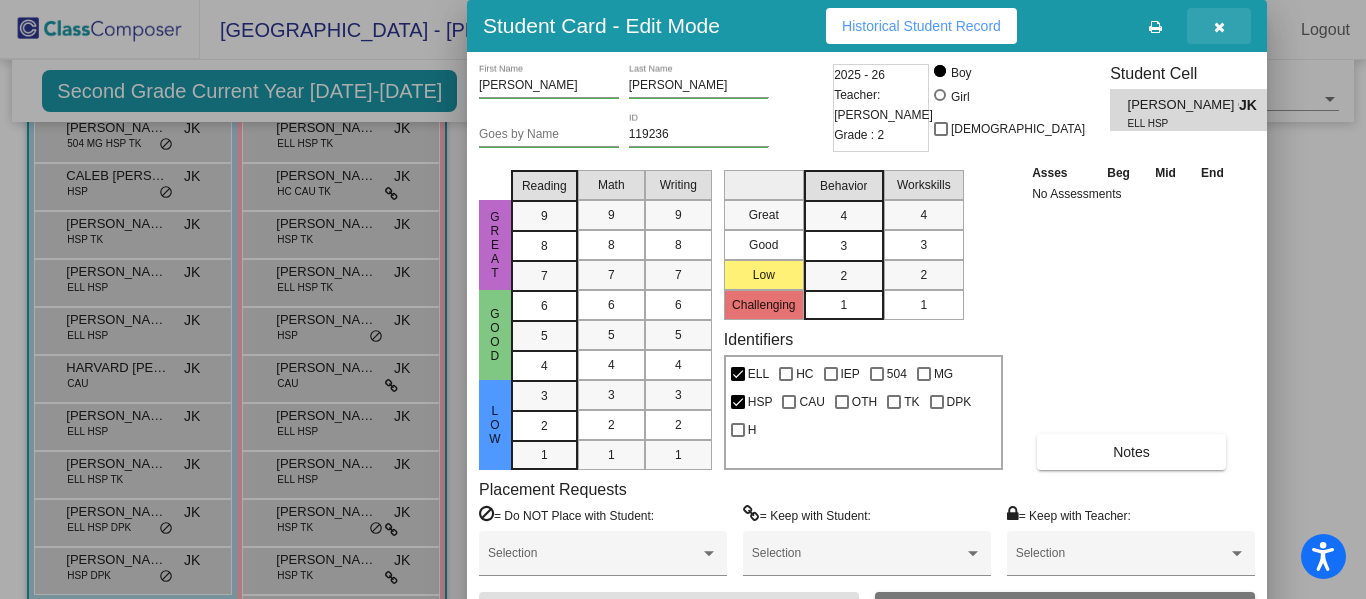 click at bounding box center [1219, 26] 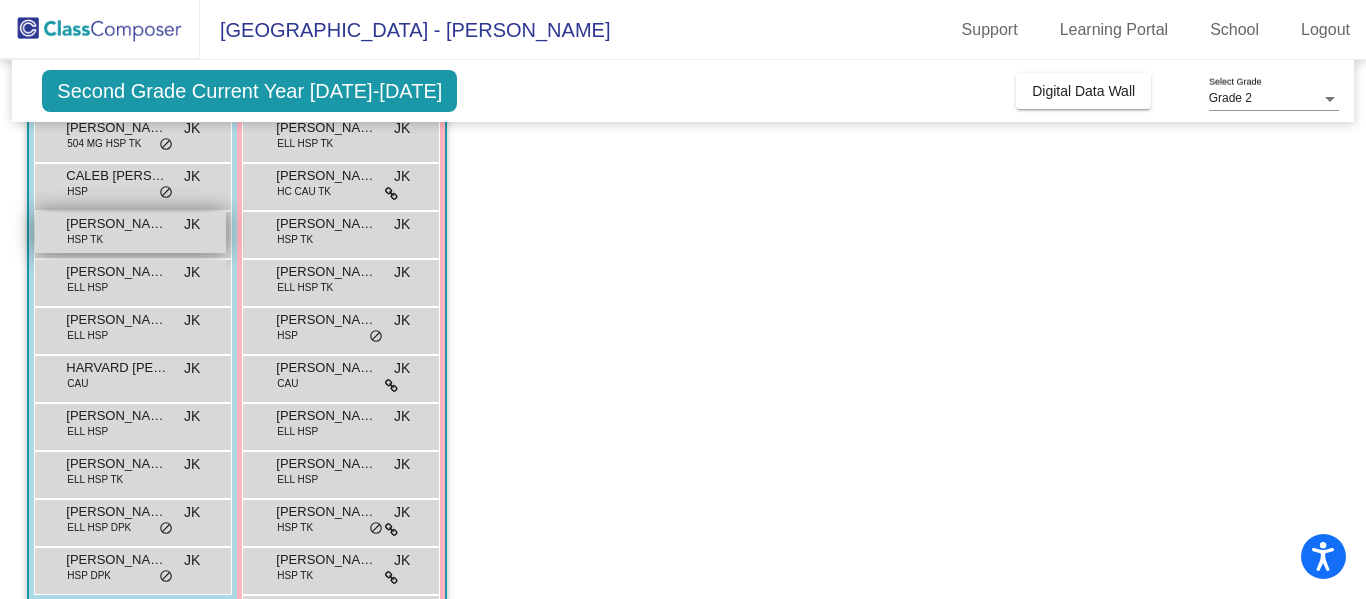 click on "[PERSON_NAME] HSP TK JK lock do_not_disturb_alt" at bounding box center [130, 232] 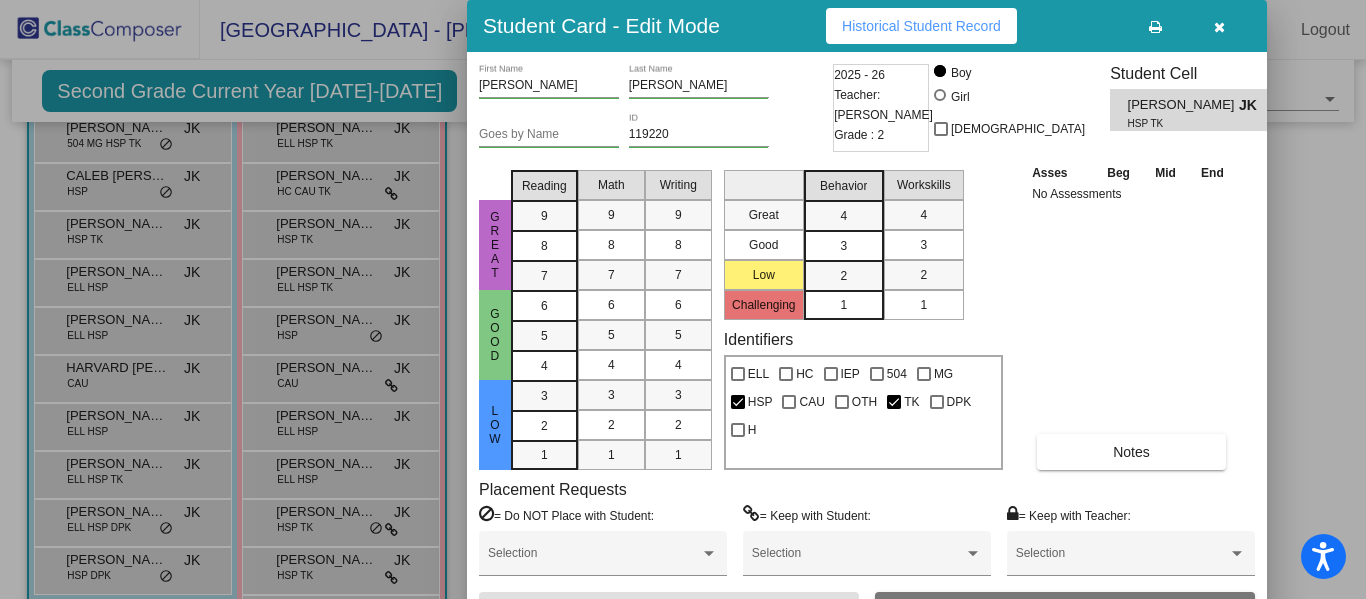 click at bounding box center [1219, 26] 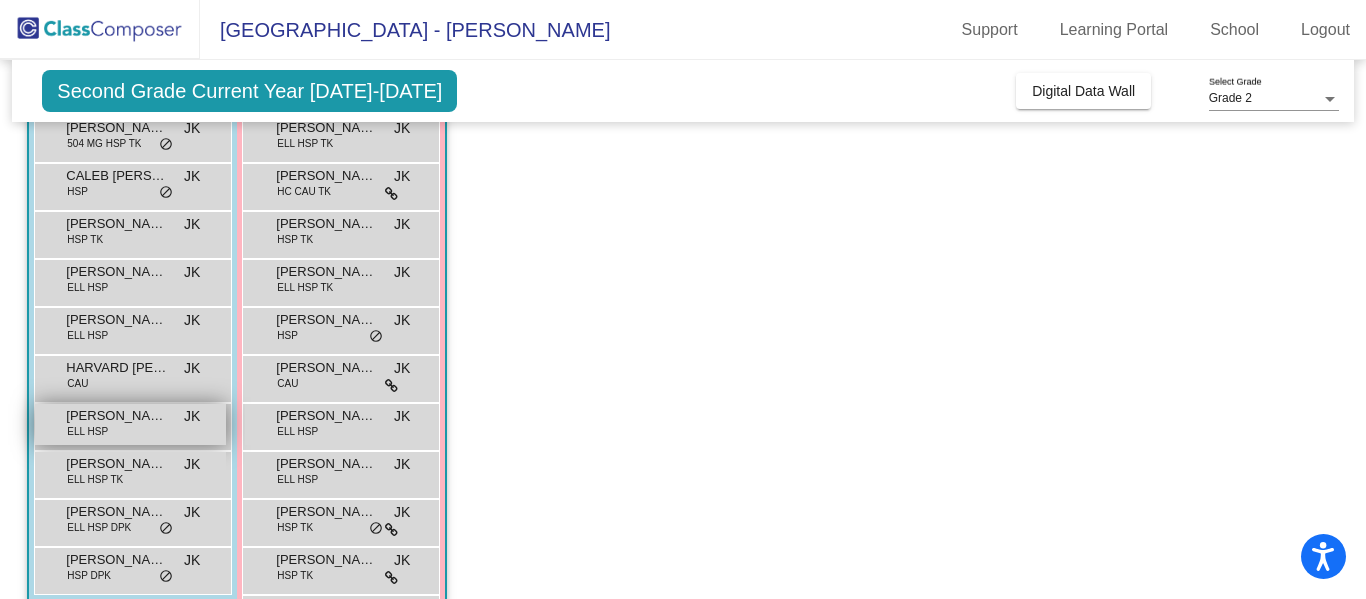 click on "ELL HSP" at bounding box center [87, 431] 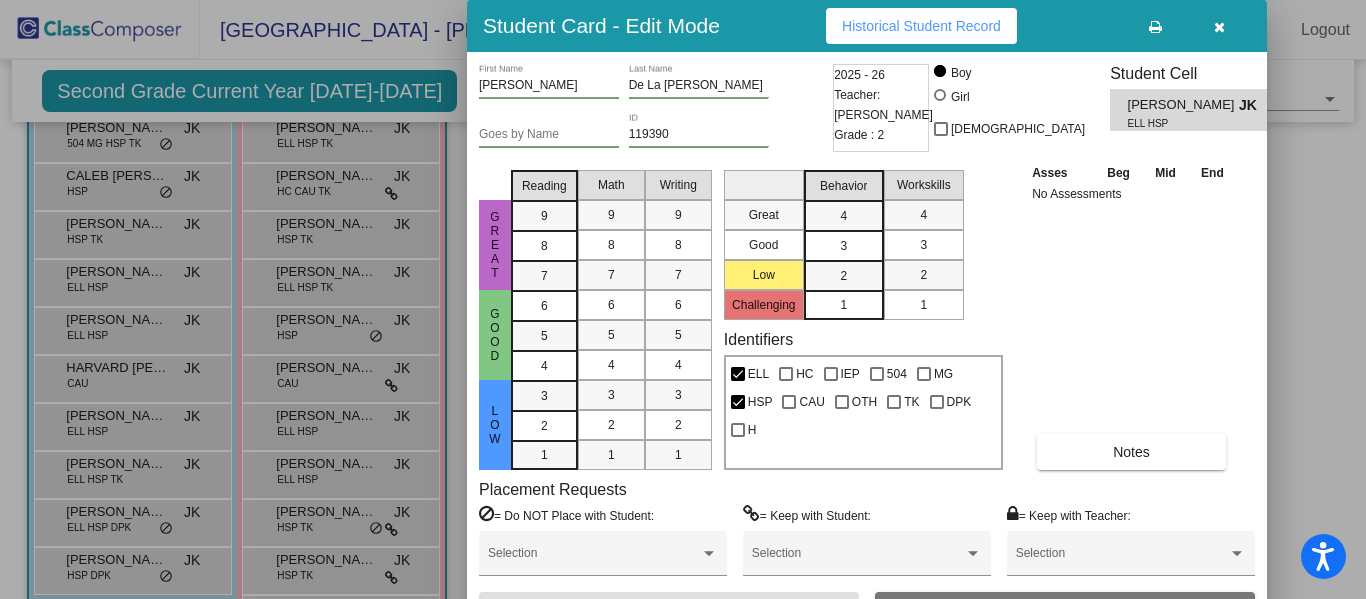 click at bounding box center (1219, 27) 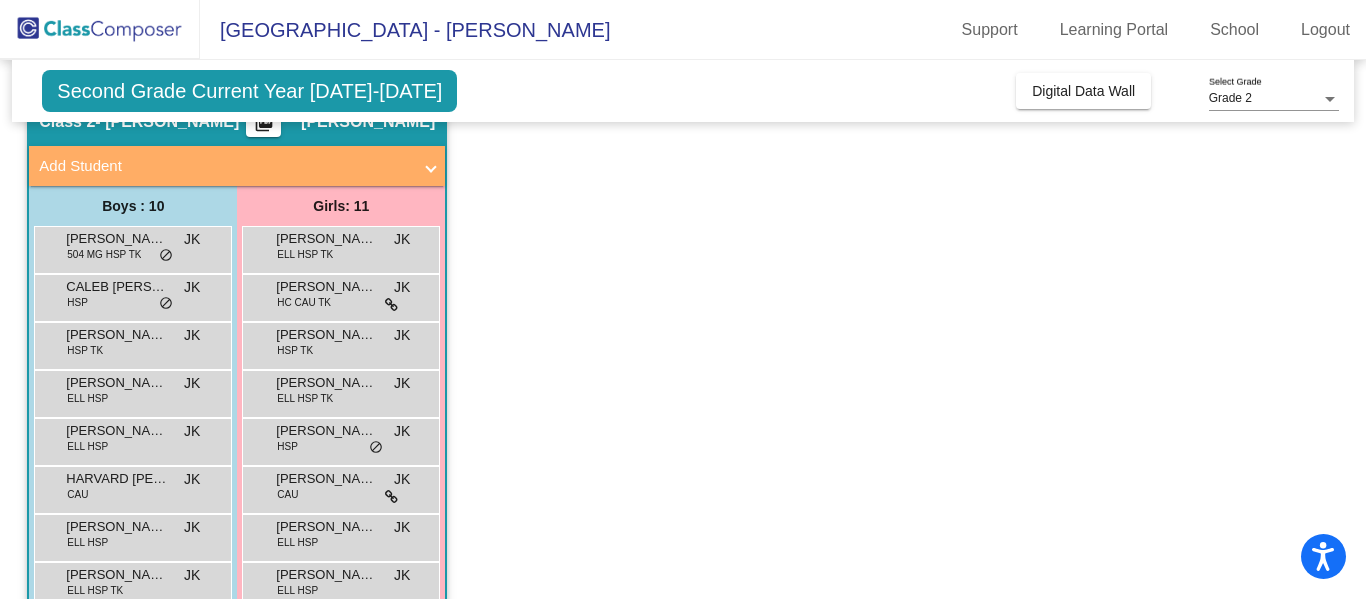 scroll, scrollTop: 89, scrollLeft: 0, axis: vertical 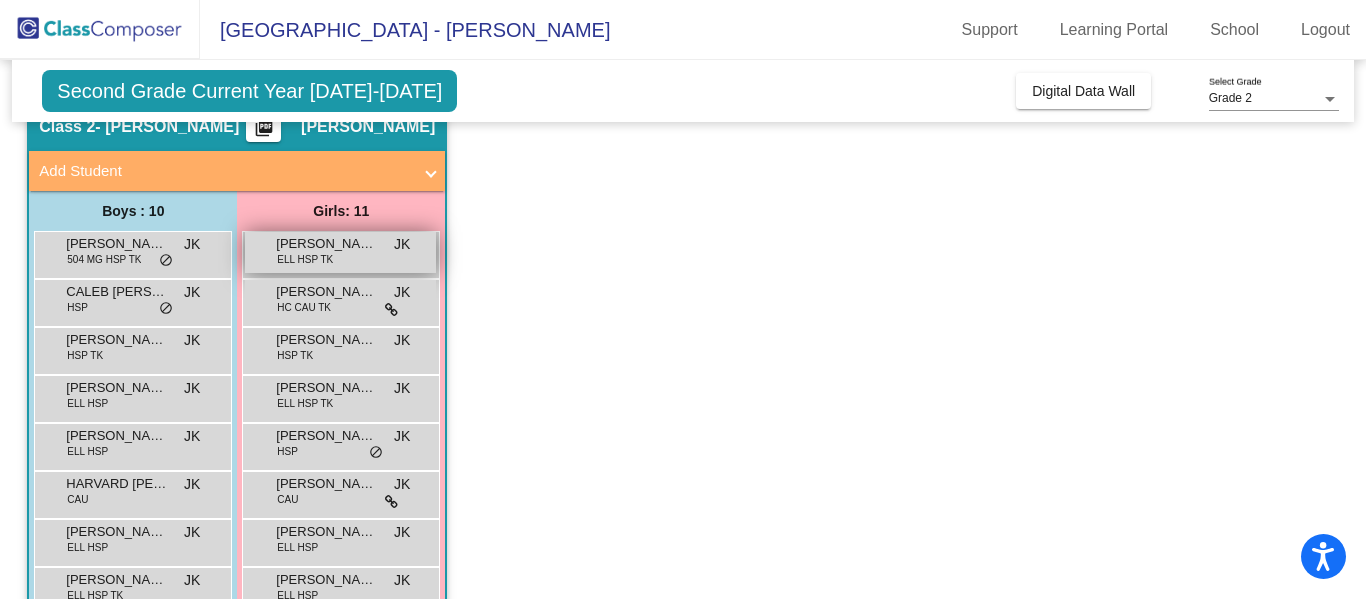 click on "[PERSON_NAME] ELL HSP TK JK lock do_not_disturb_alt" at bounding box center [340, 252] 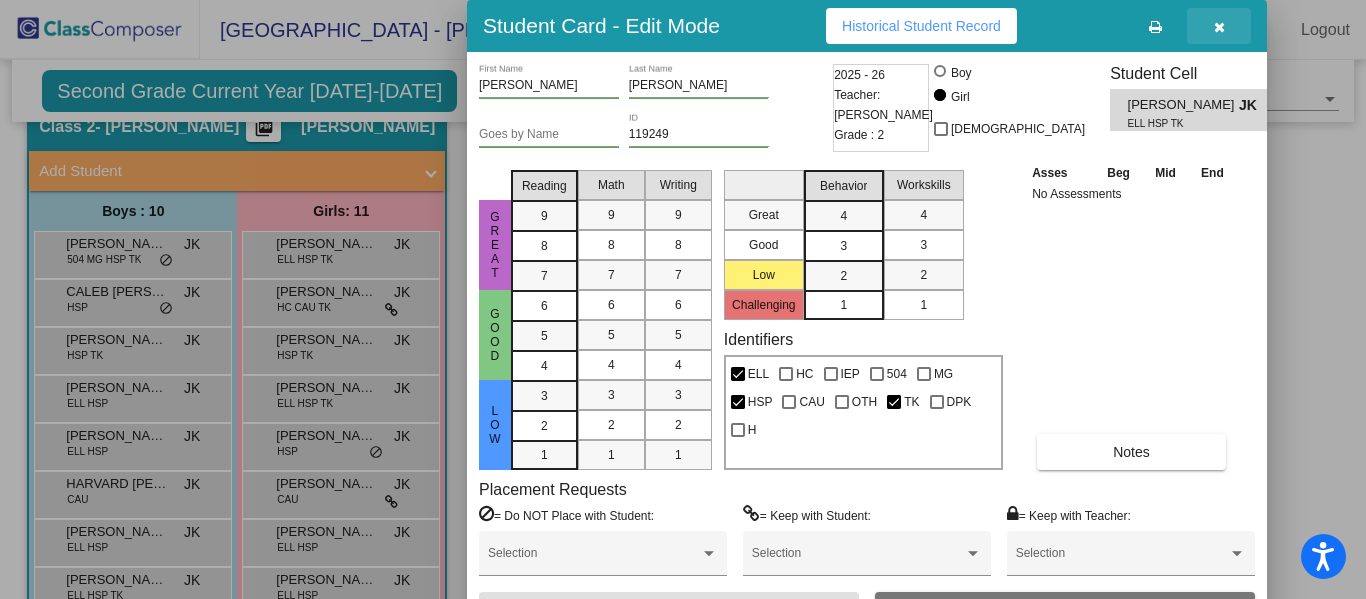 click at bounding box center (1219, 27) 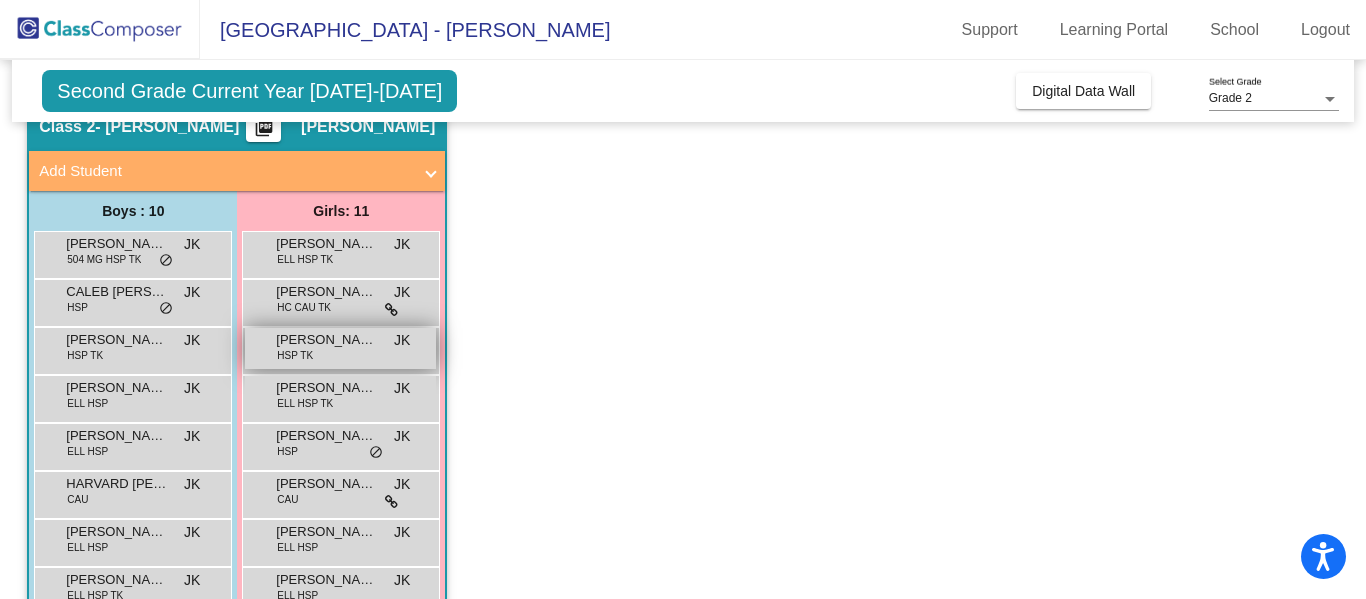 click on "[PERSON_NAME]" at bounding box center [326, 340] 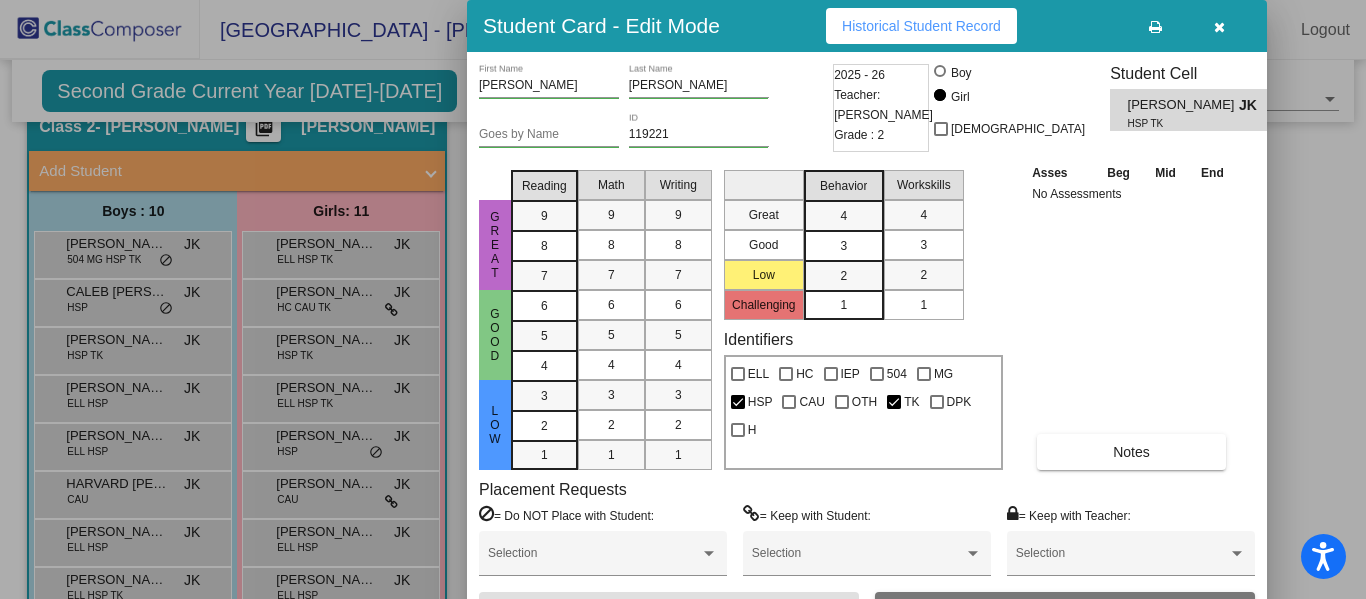 click at bounding box center (1219, 27) 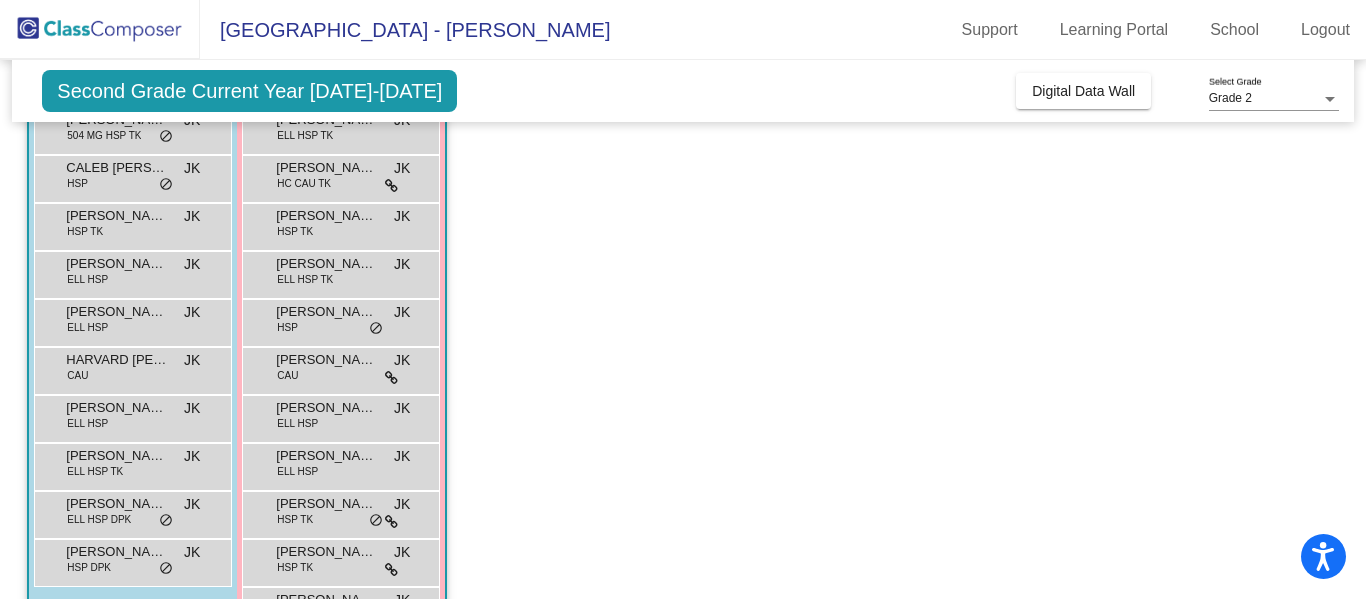 scroll, scrollTop: 218, scrollLeft: 0, axis: vertical 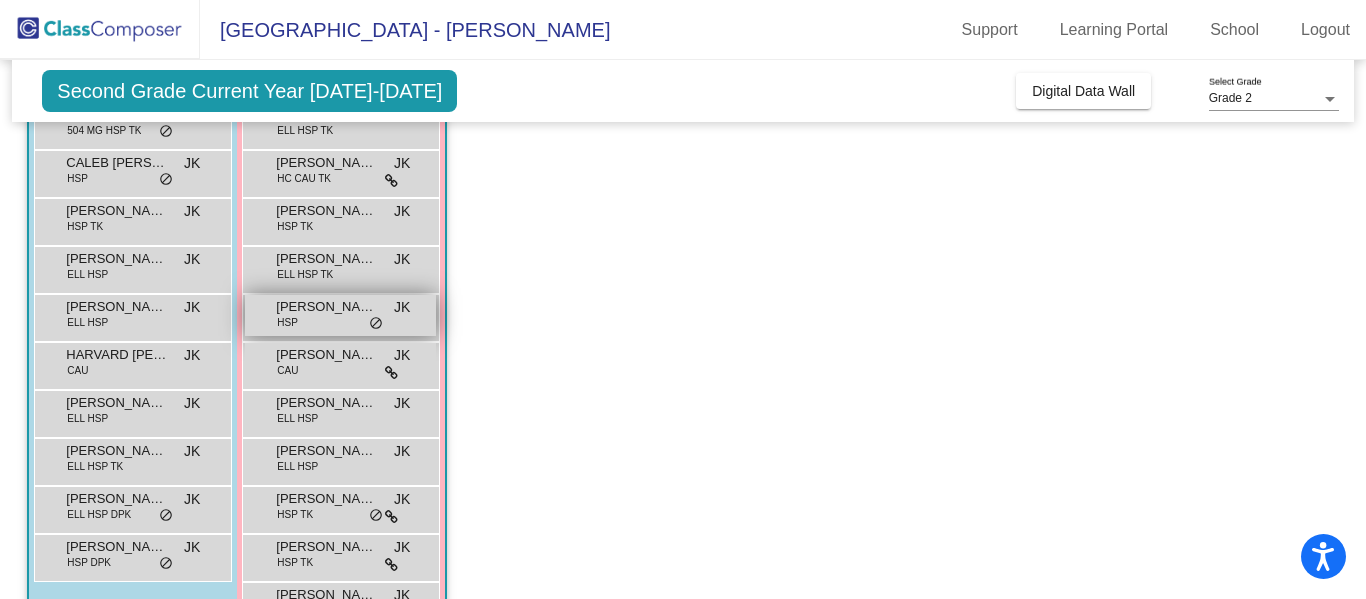 click on "[PERSON_NAME] HSP JK lock do_not_disturb_alt" at bounding box center [340, 315] 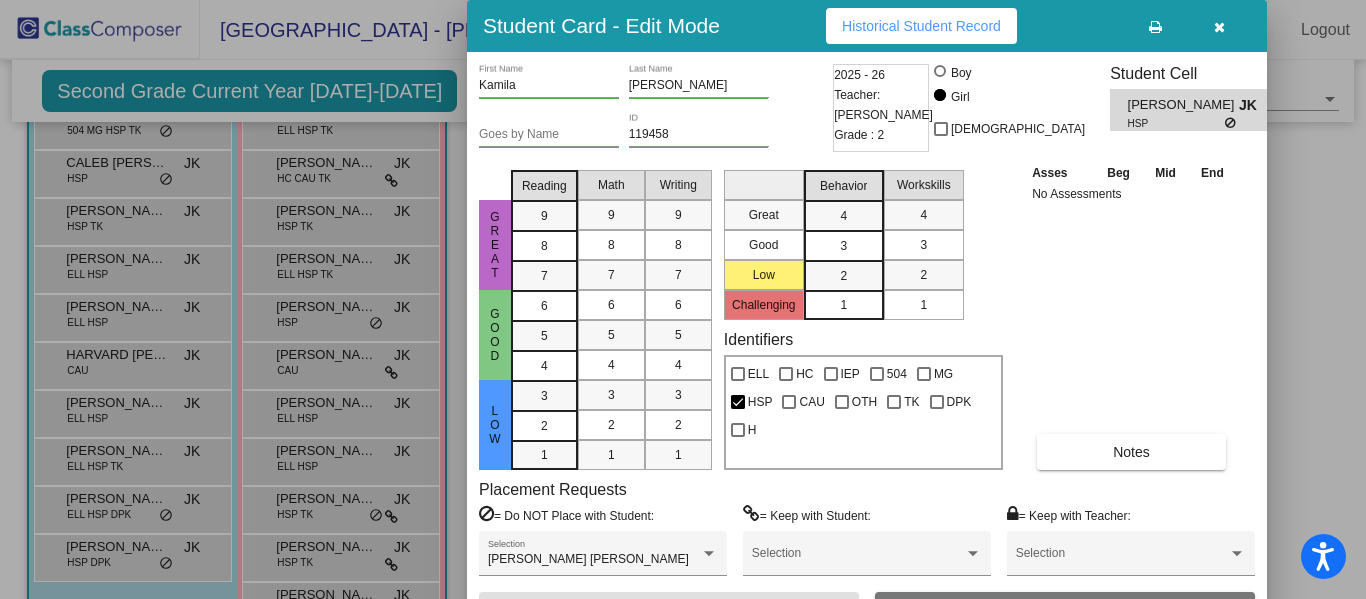 click at bounding box center [1219, 27] 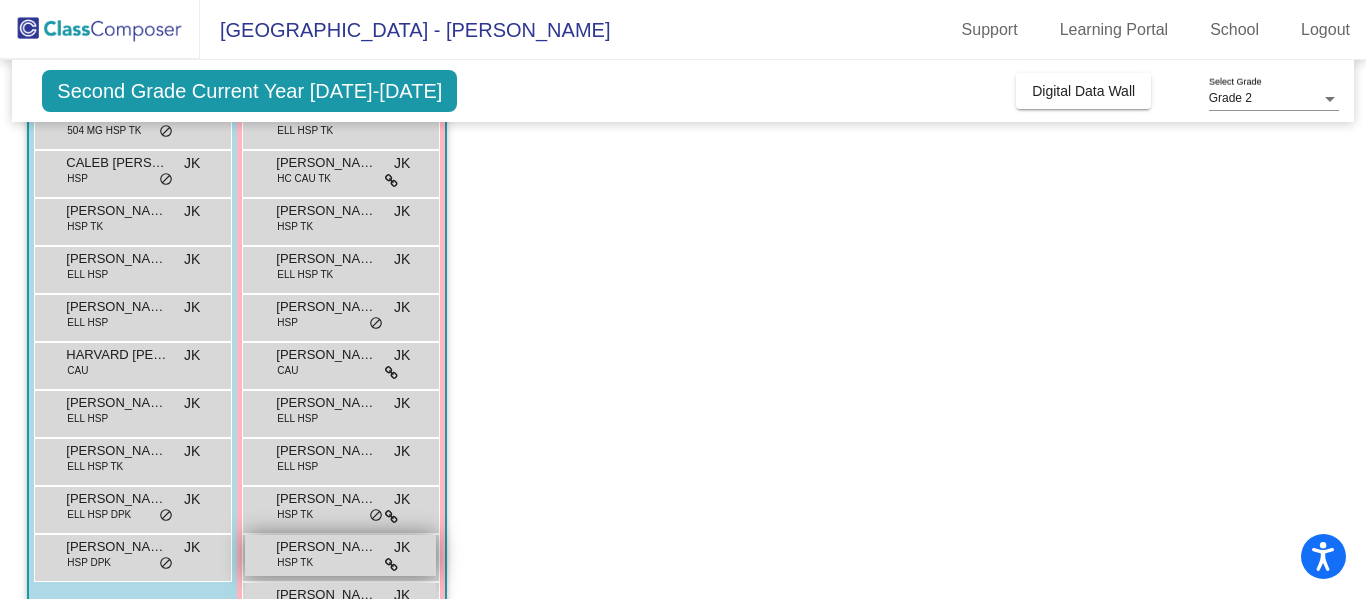 click on "[PERSON_NAME]" at bounding box center (326, 547) 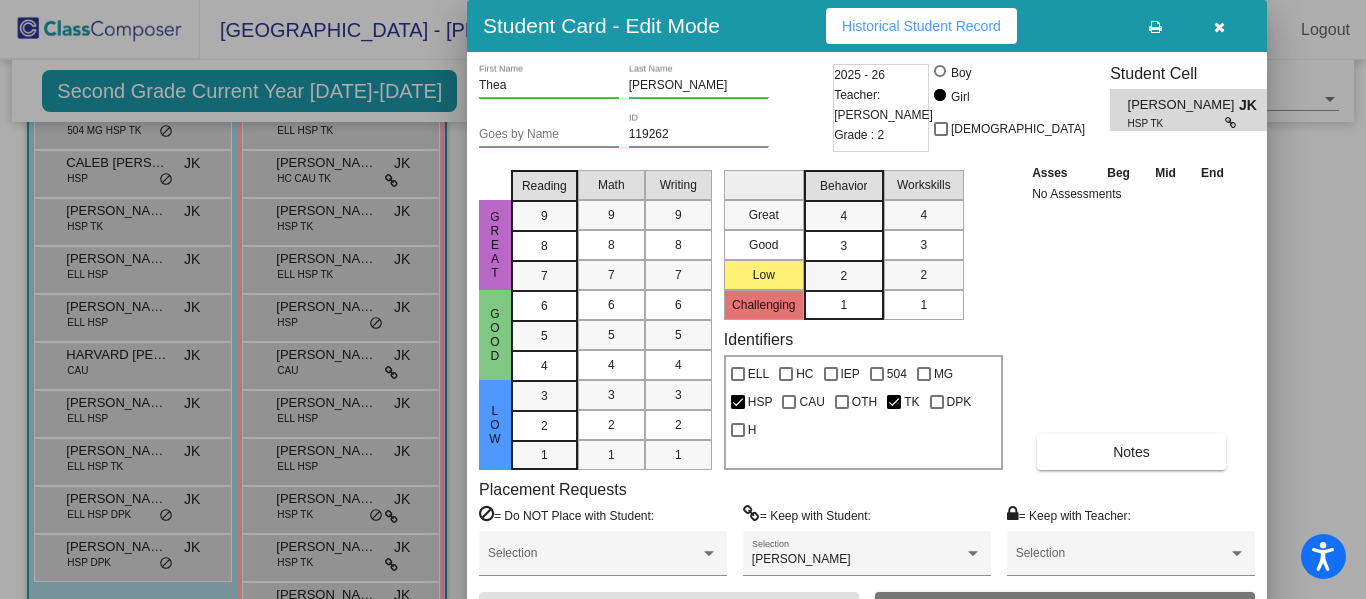 click at bounding box center (1219, 26) 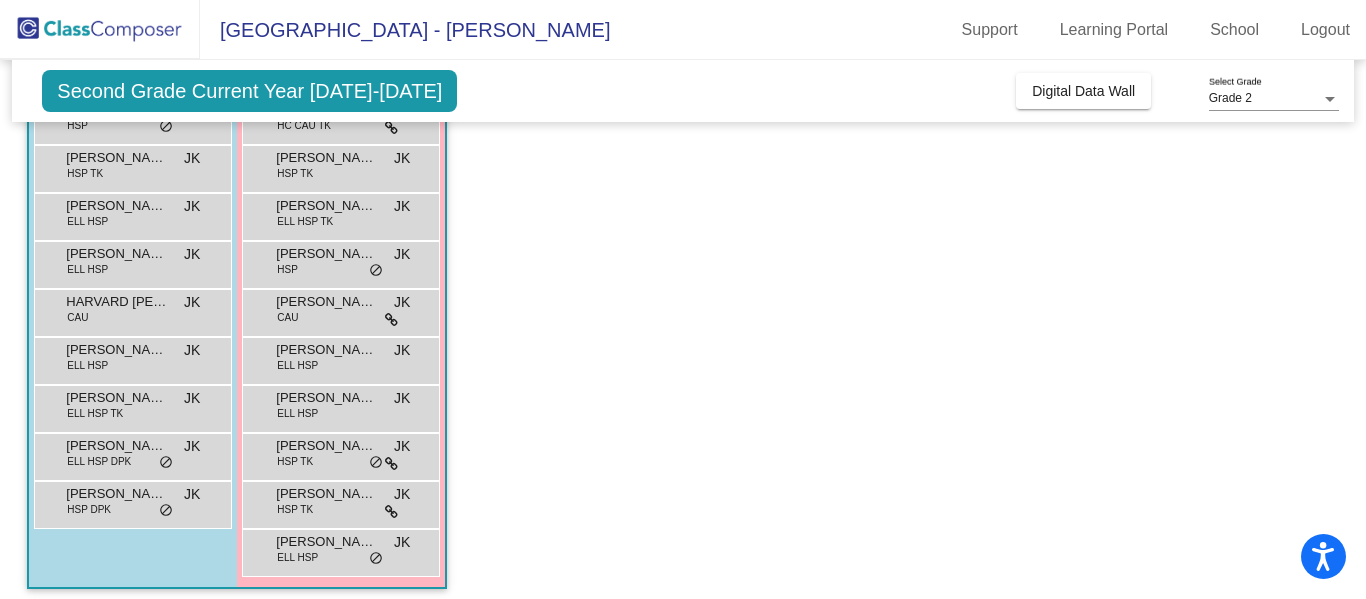 scroll, scrollTop: 281, scrollLeft: 0, axis: vertical 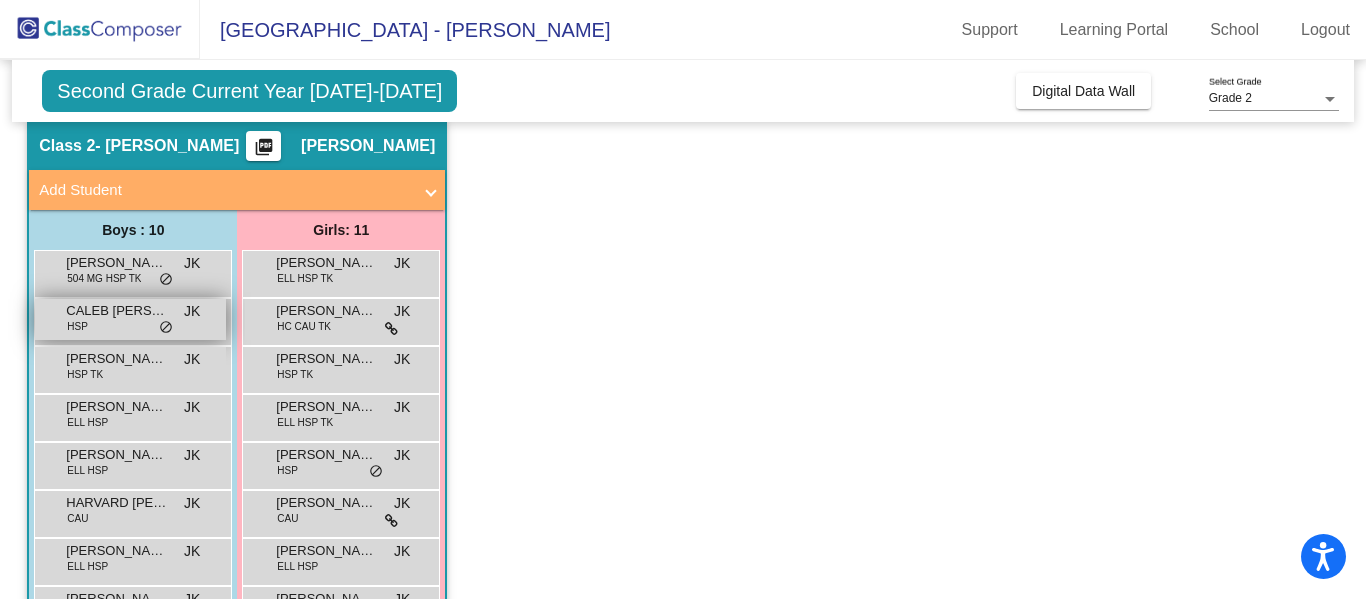 click on "CALEB [PERSON_NAME]" at bounding box center (116, 311) 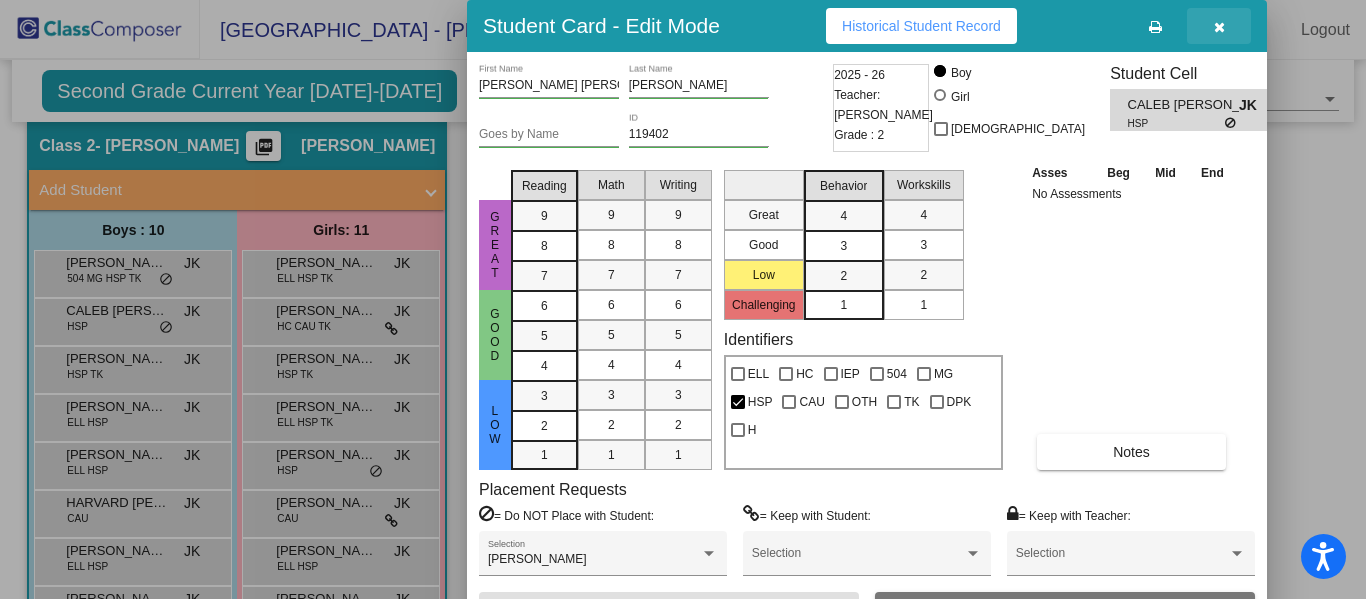 click at bounding box center (1219, 27) 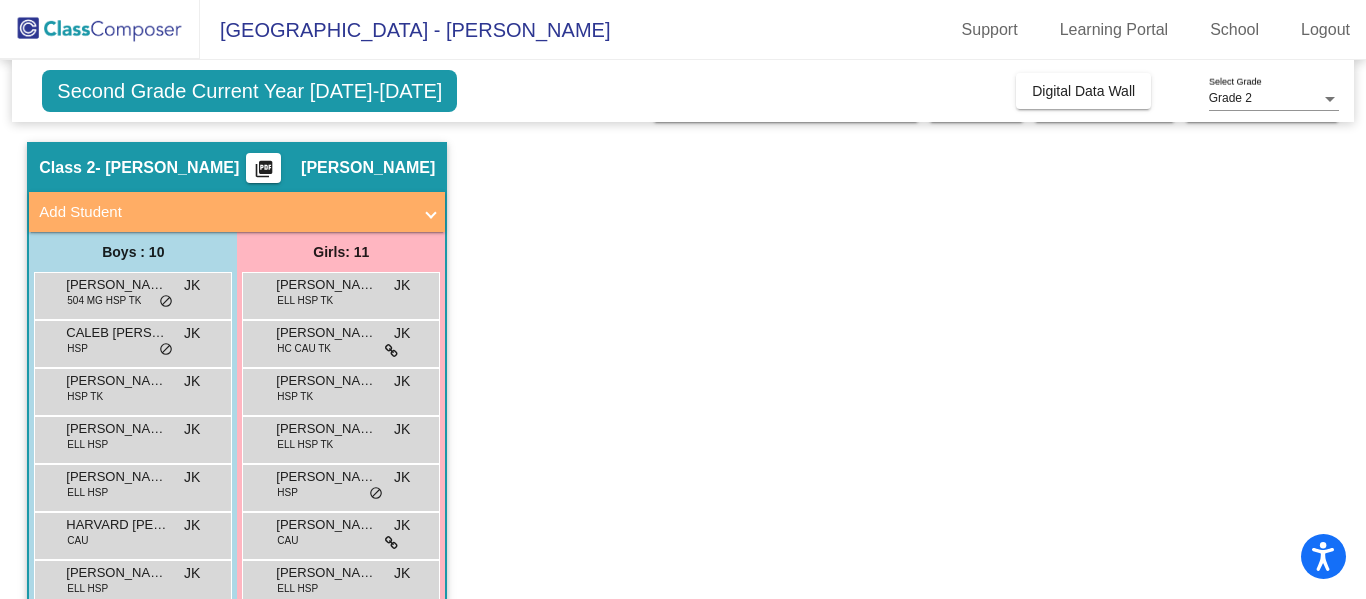 scroll, scrollTop: 0, scrollLeft: 0, axis: both 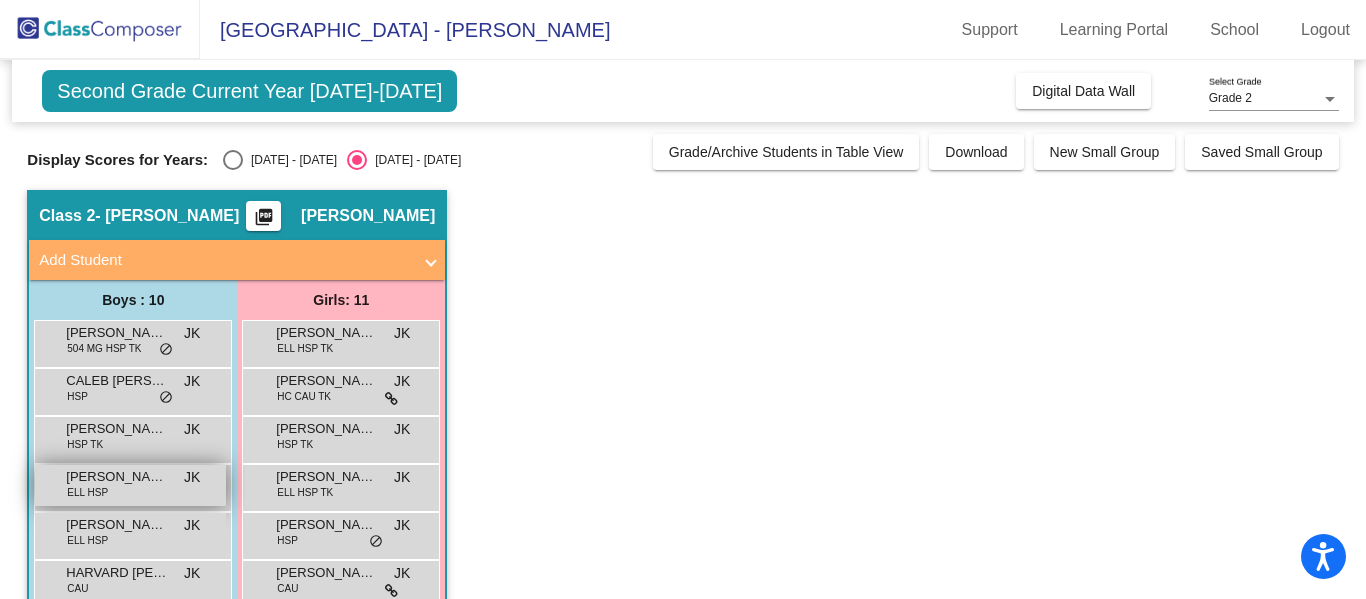 click on "[PERSON_NAME] [PERSON_NAME] HSP JK lock do_not_disturb_alt" at bounding box center (130, 485) 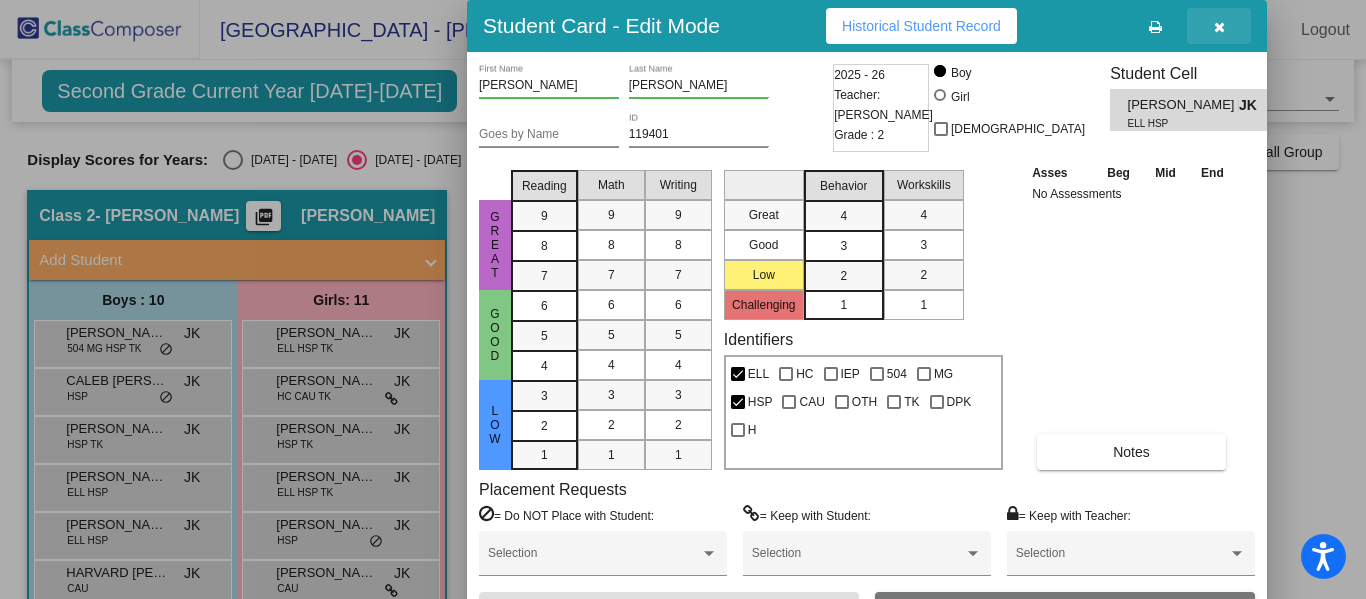 click at bounding box center (1219, 27) 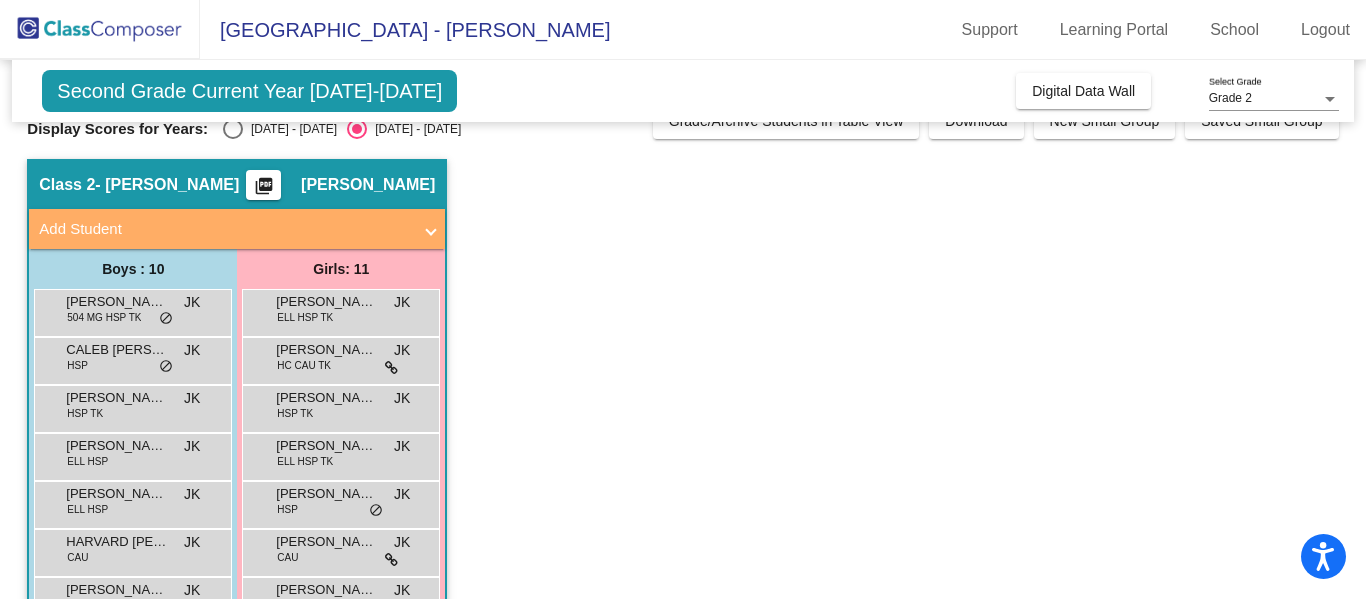 scroll, scrollTop: 0, scrollLeft: 0, axis: both 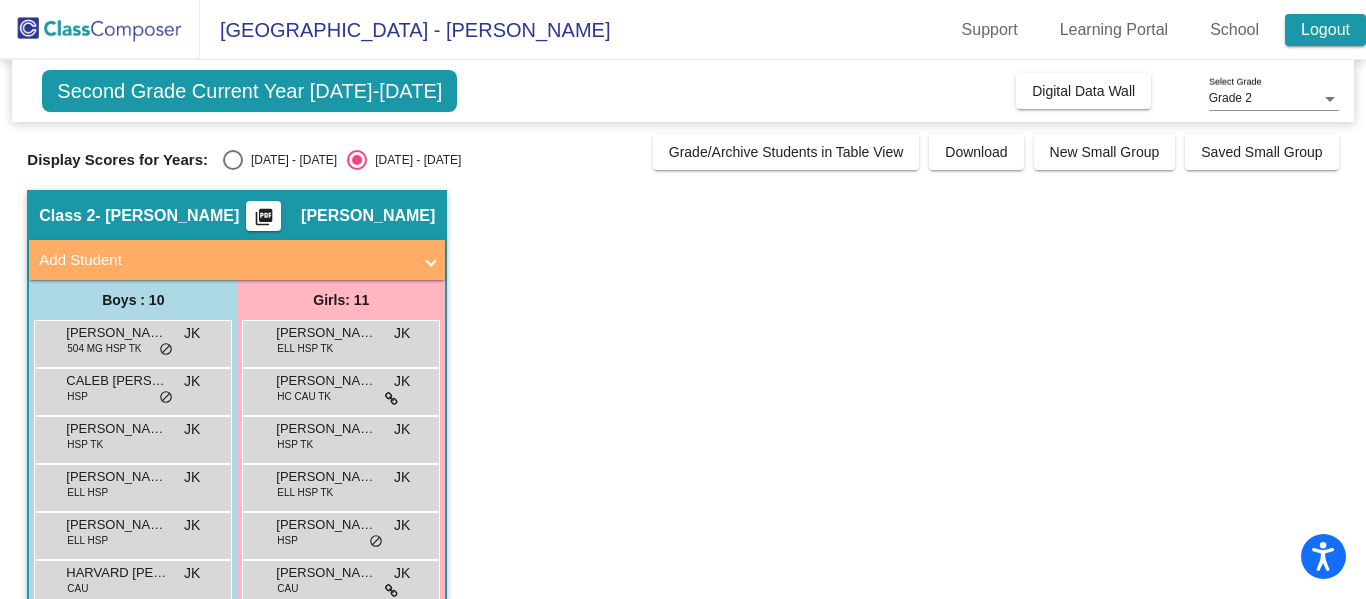 click on "Logout" 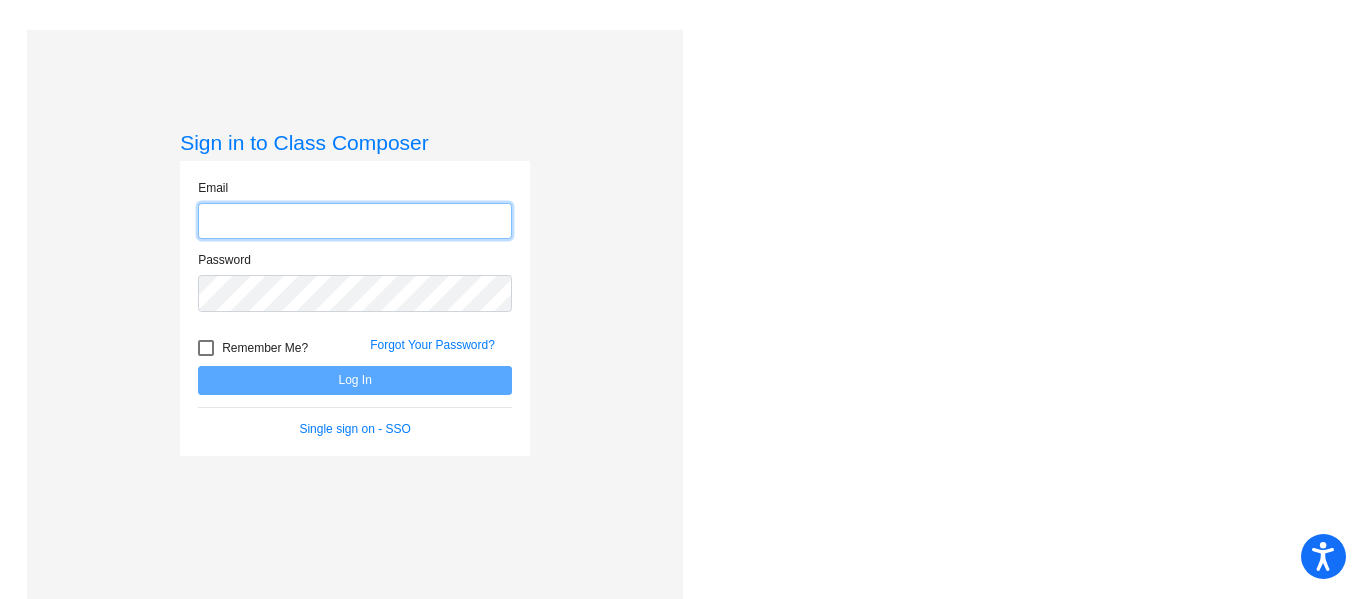 type on "[EMAIL_ADDRESS][DOMAIN_NAME]" 